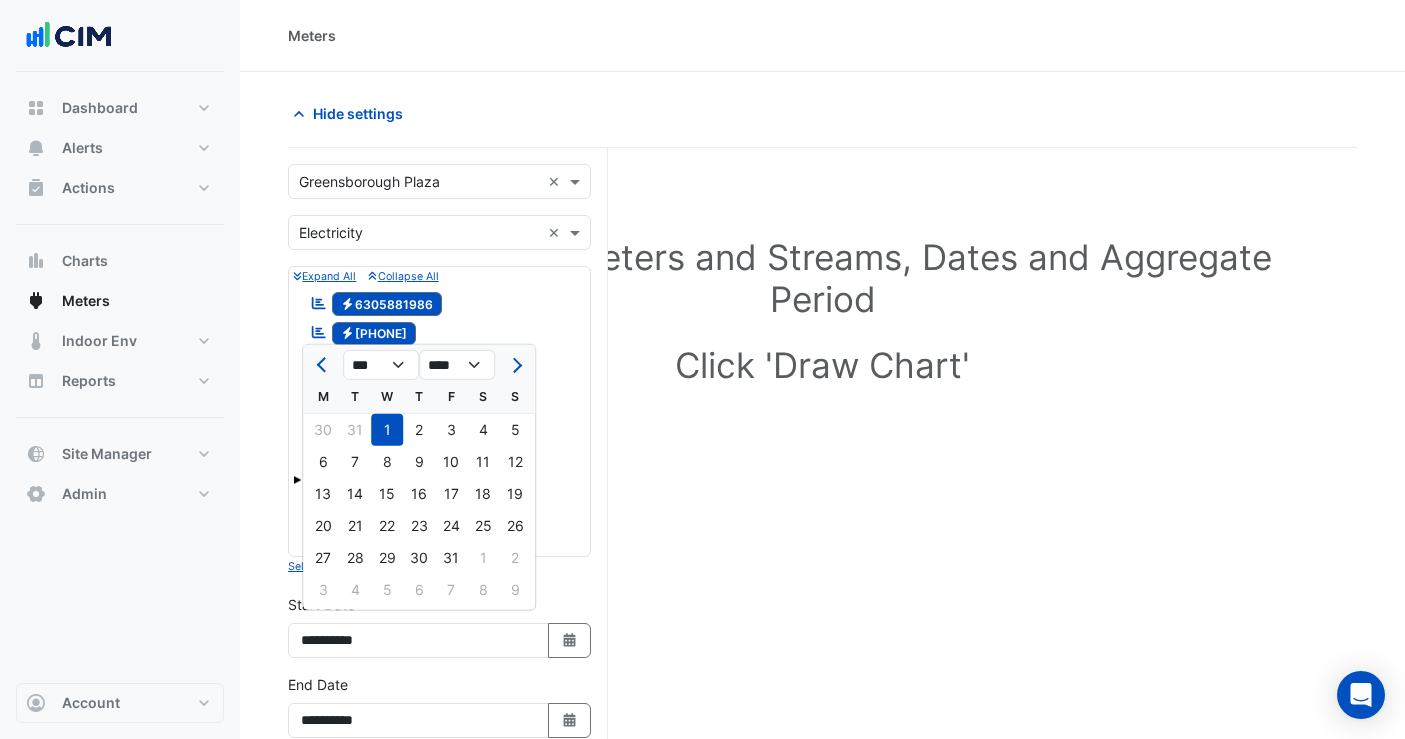 select on "****" 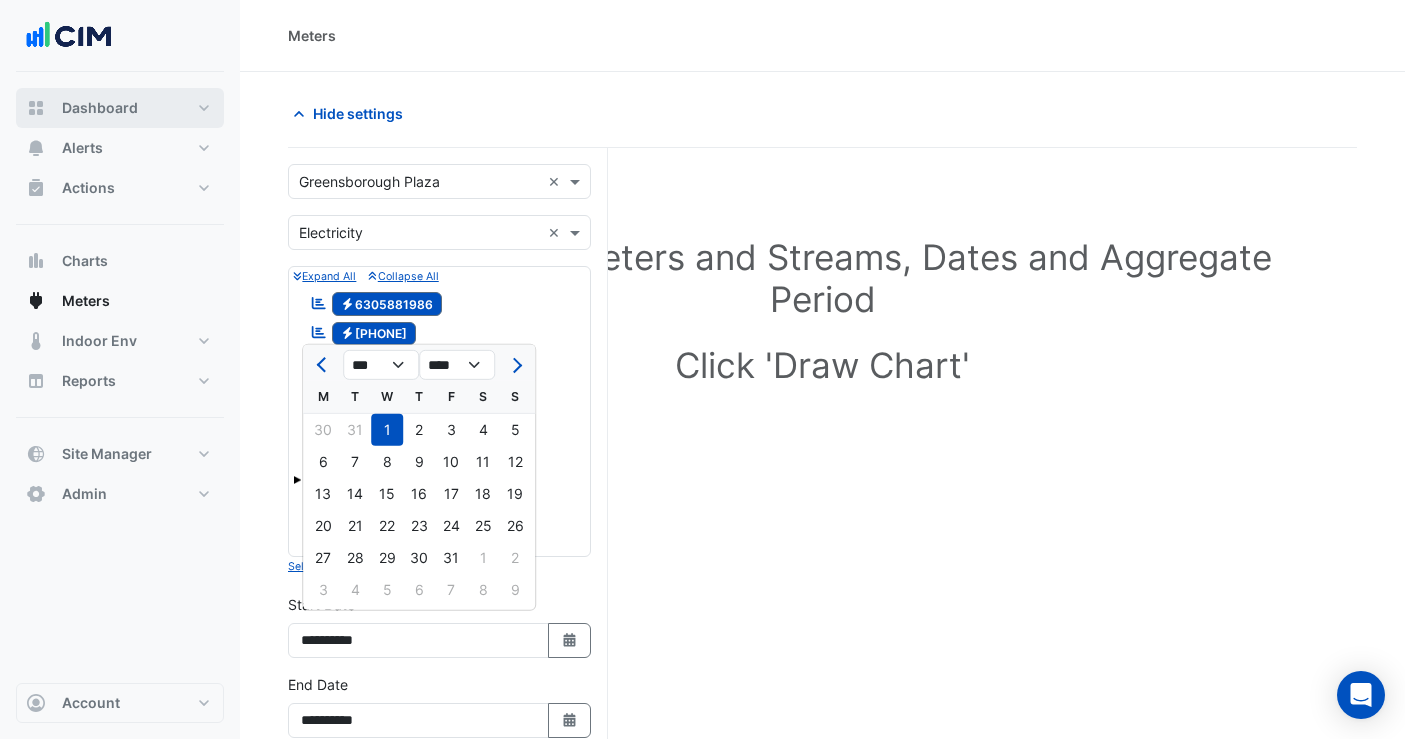 scroll, scrollTop: 0, scrollLeft: 0, axis: both 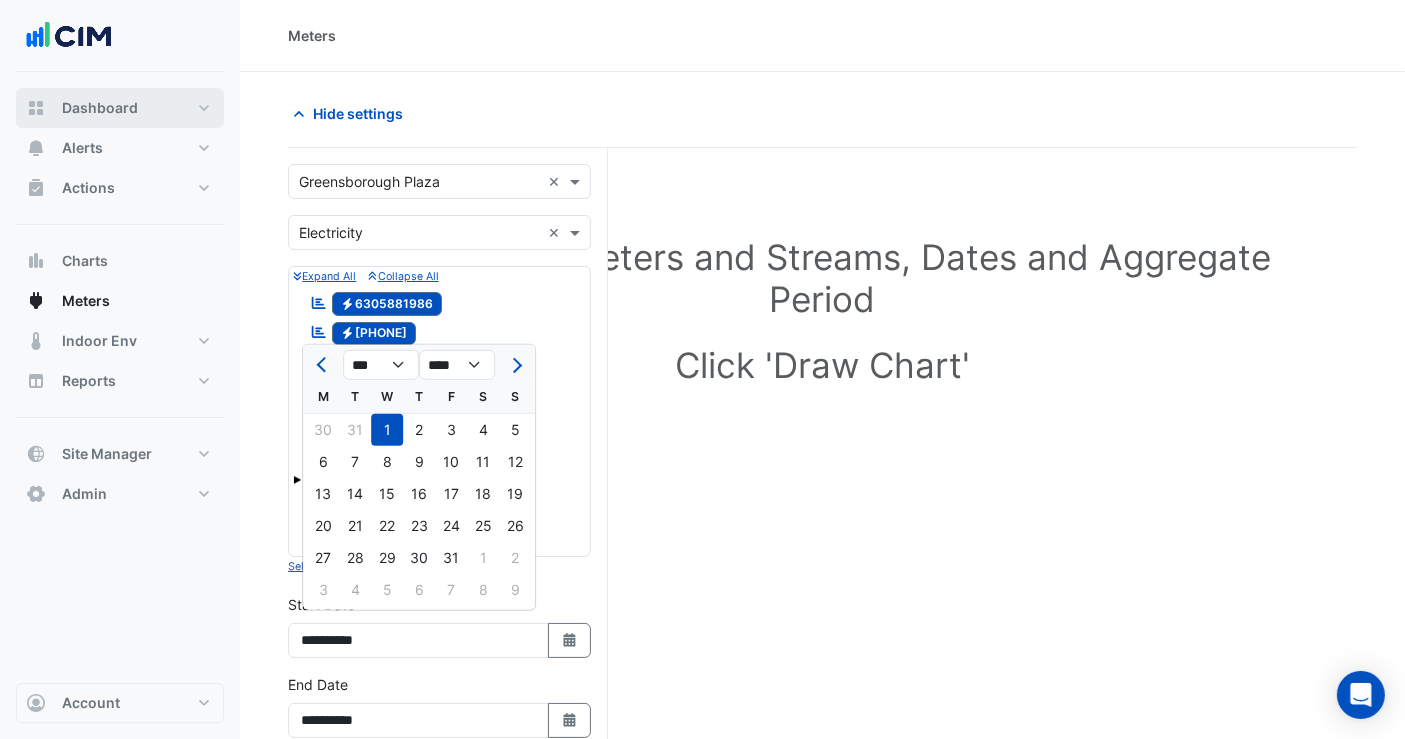 click on "Dashboard" at bounding box center (100, 108) 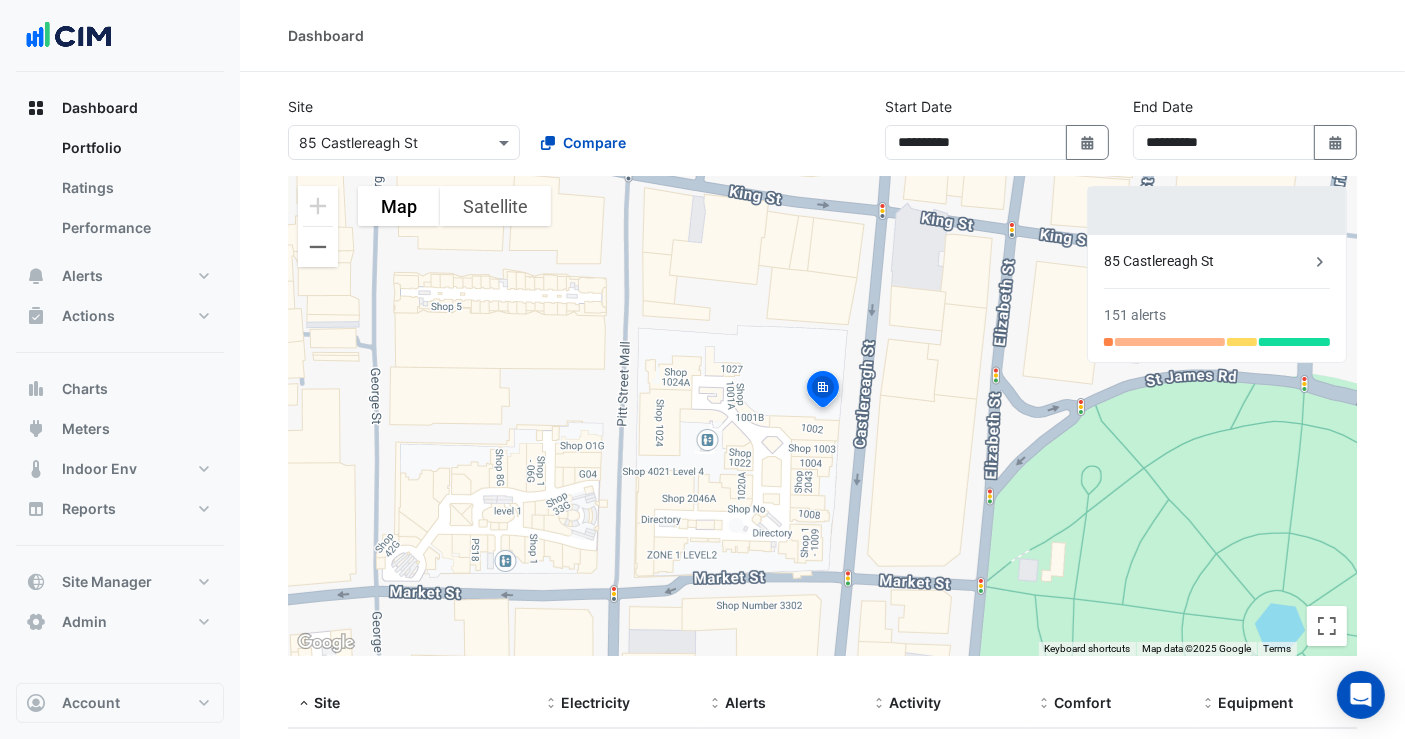 click at bounding box center (384, 143) 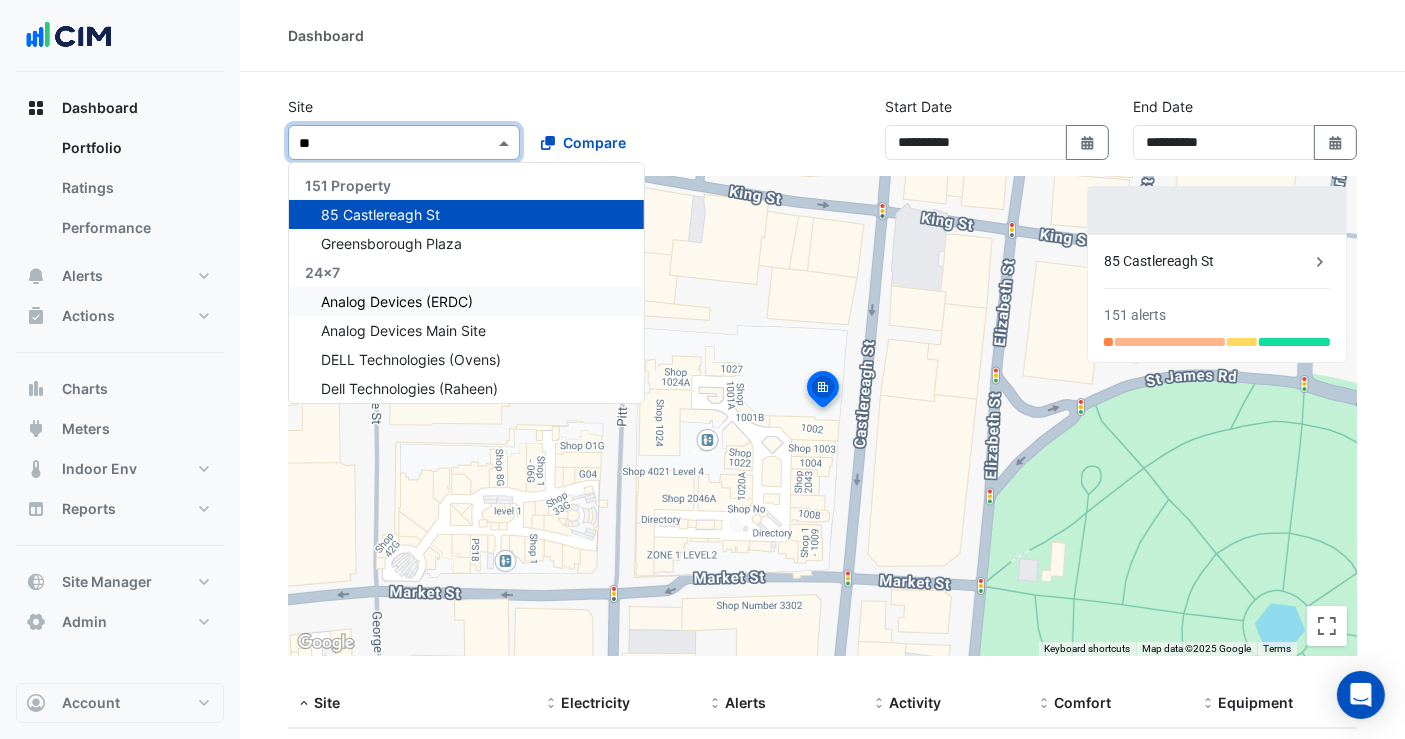 type on "***" 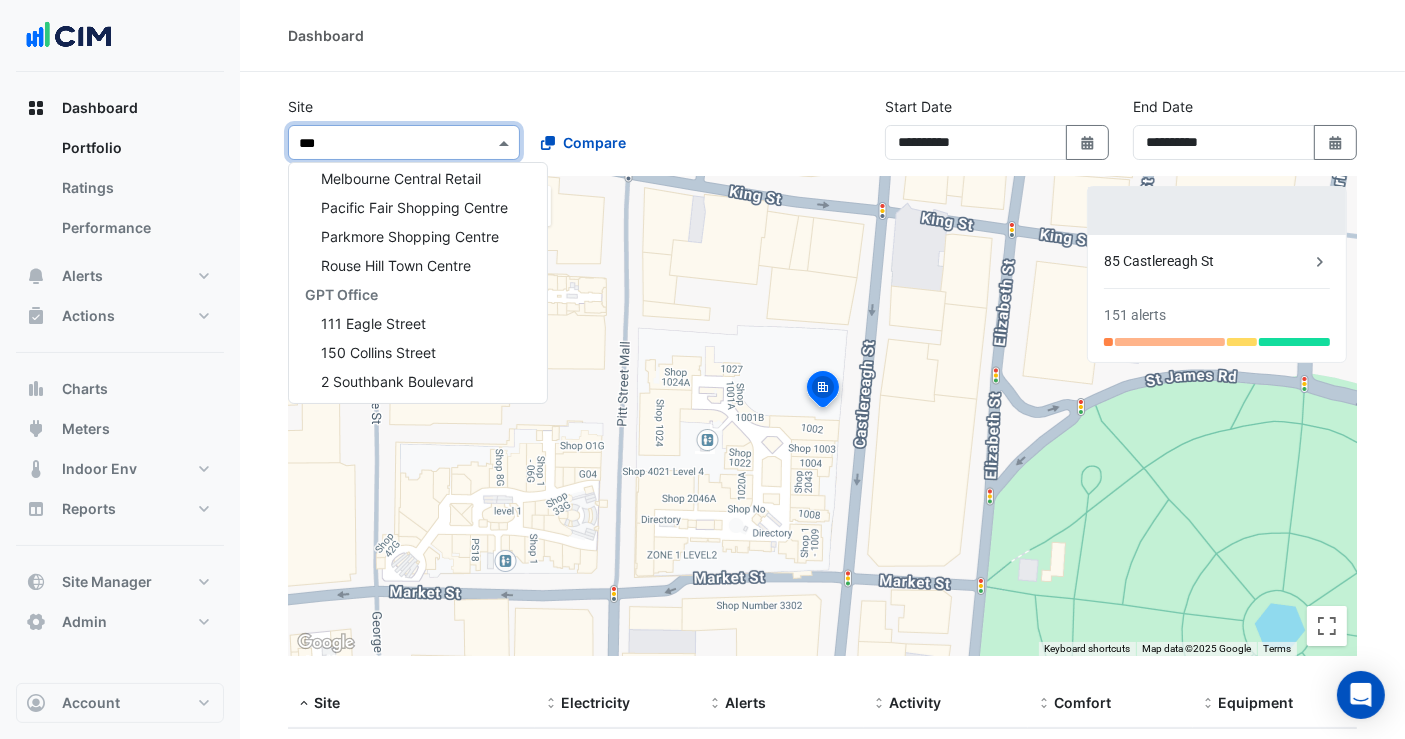 scroll, scrollTop: 845, scrollLeft: 0, axis: vertical 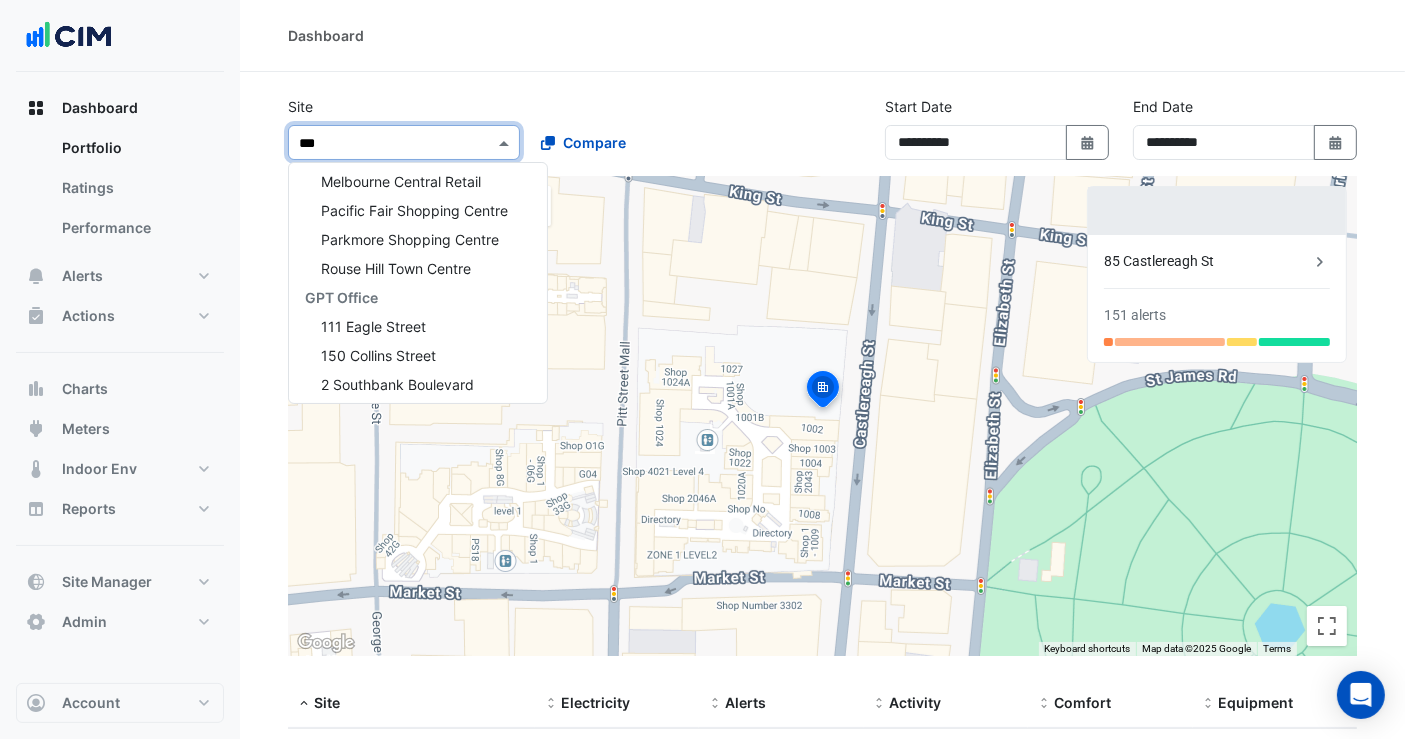 click on "GPT Office" at bounding box center [341, 297] 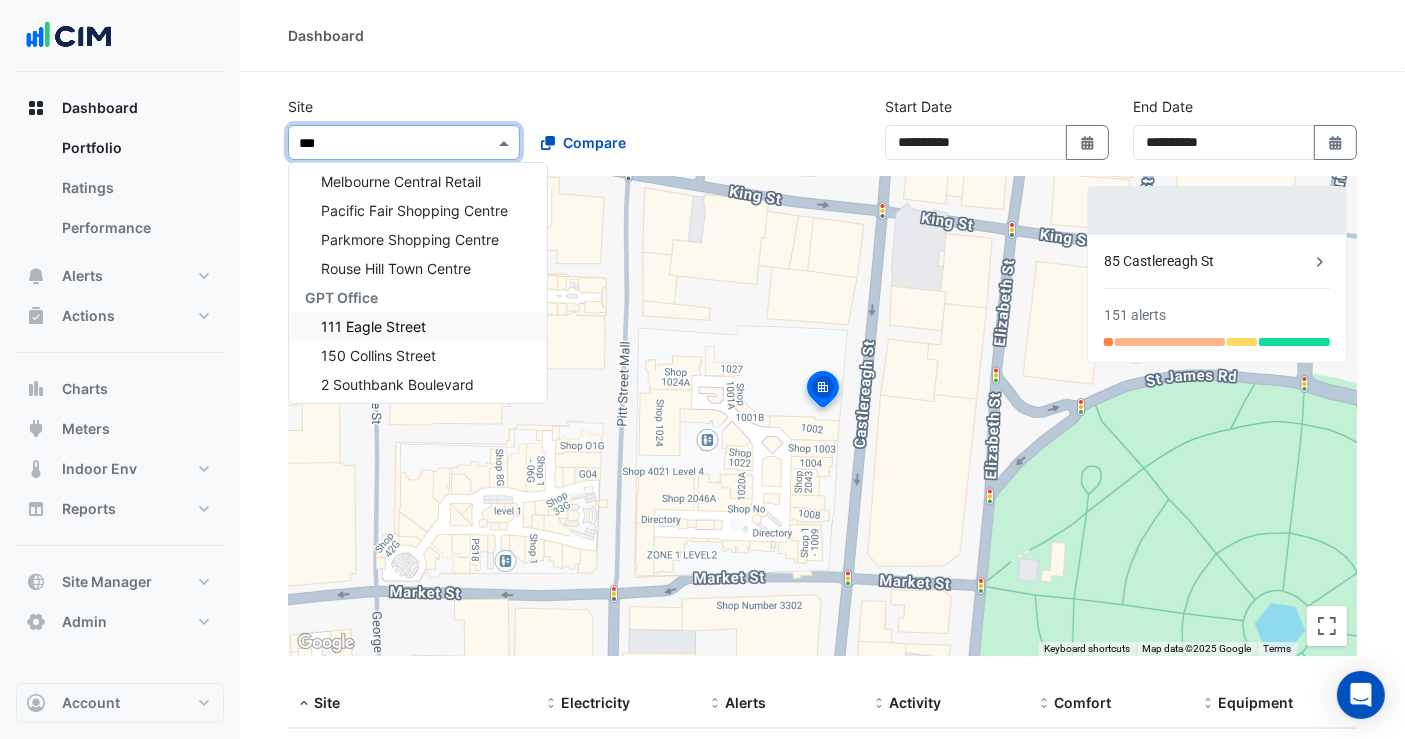 click on "GPT Office" at bounding box center (341, 297) 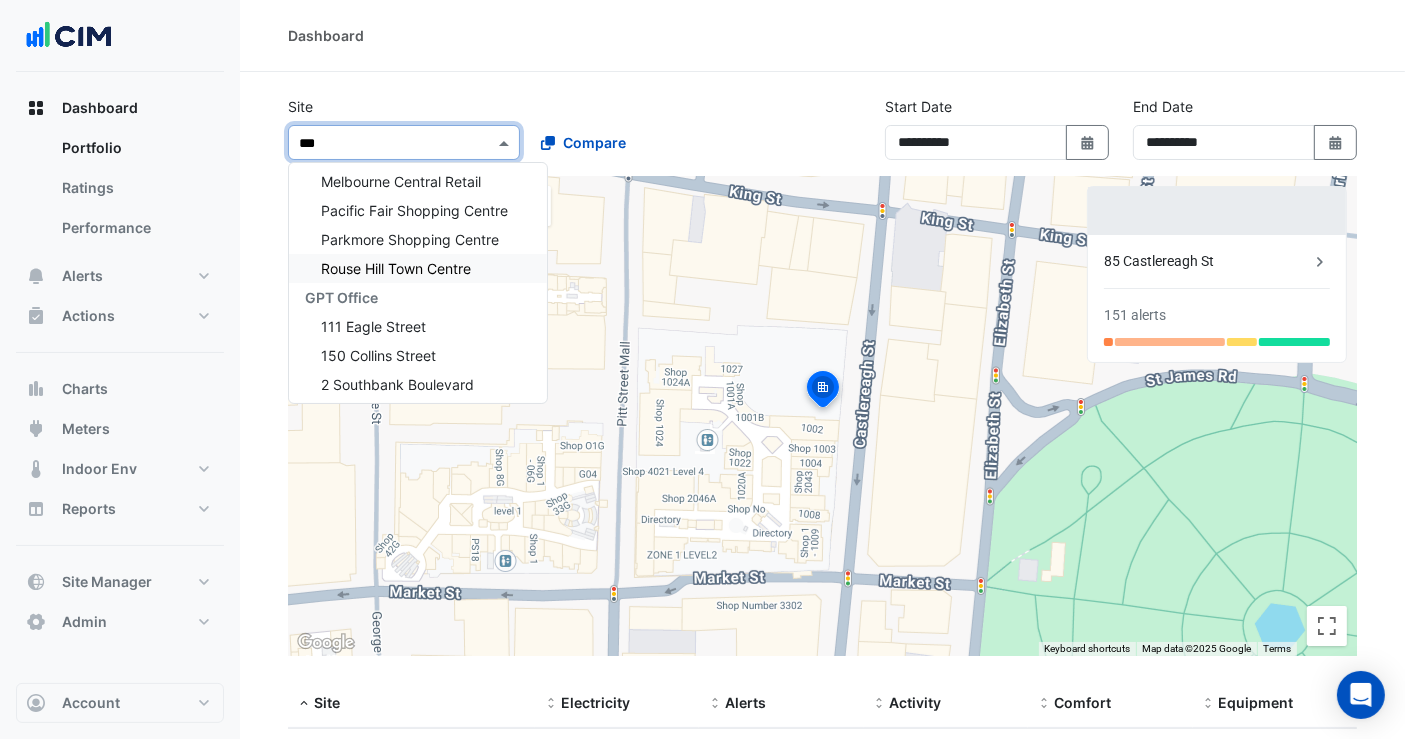 click on "GPT Office" at bounding box center (341, 297) 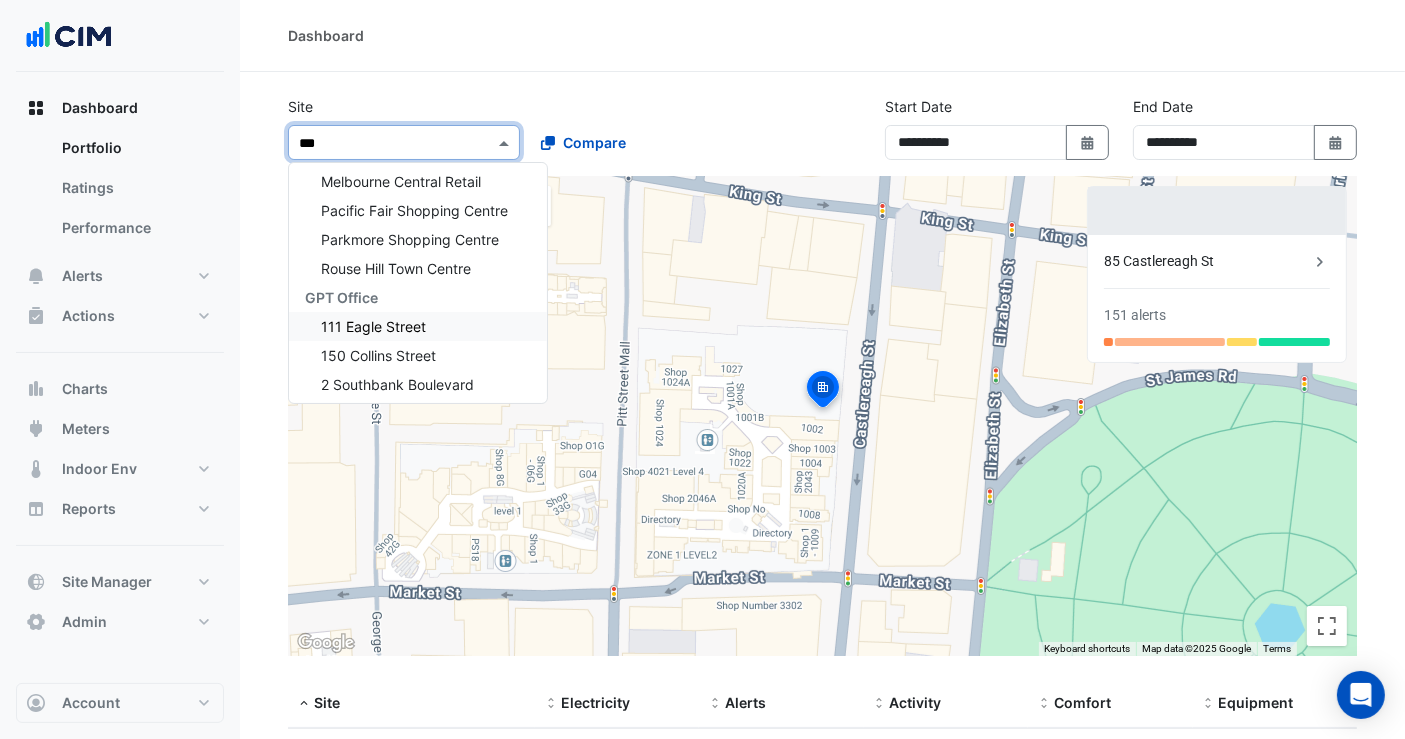 click on "GPT Office" at bounding box center (341, 297) 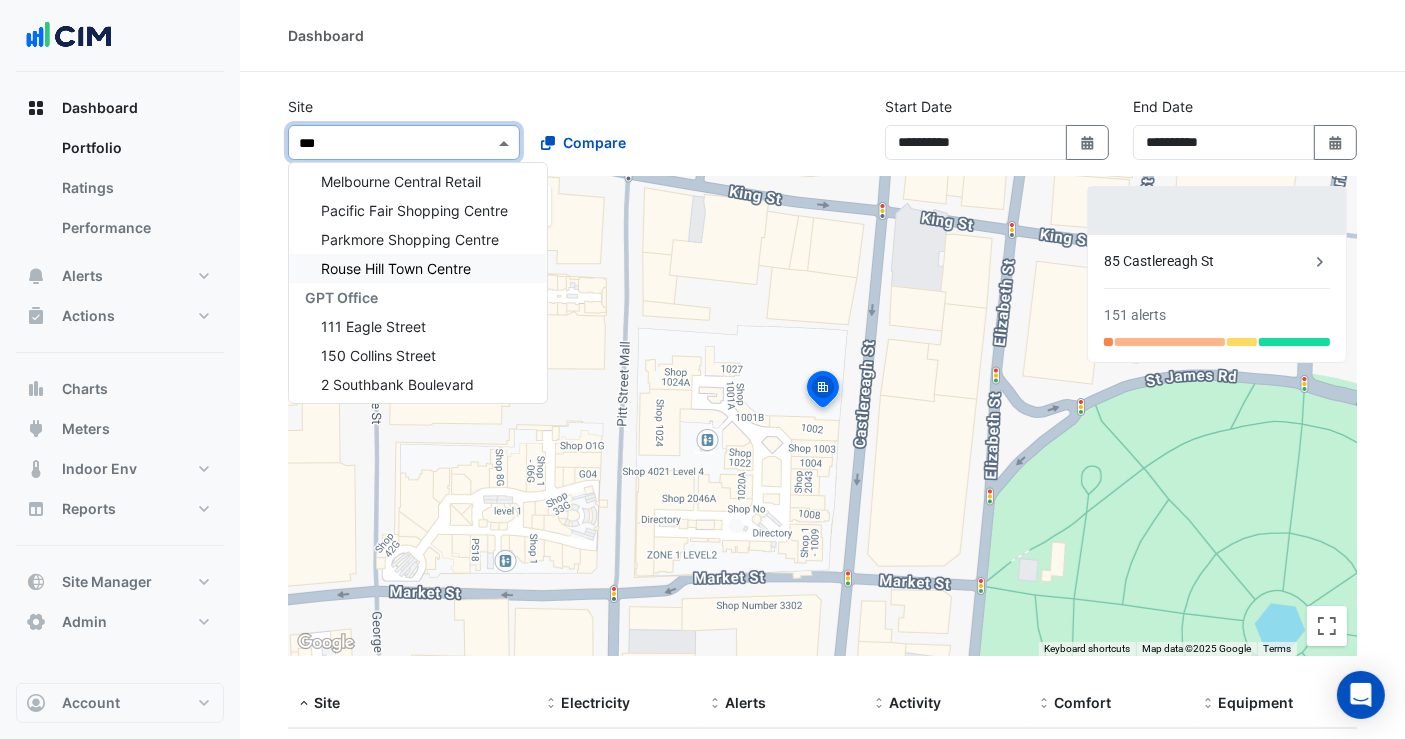 click on "GPT Office" at bounding box center (341, 297) 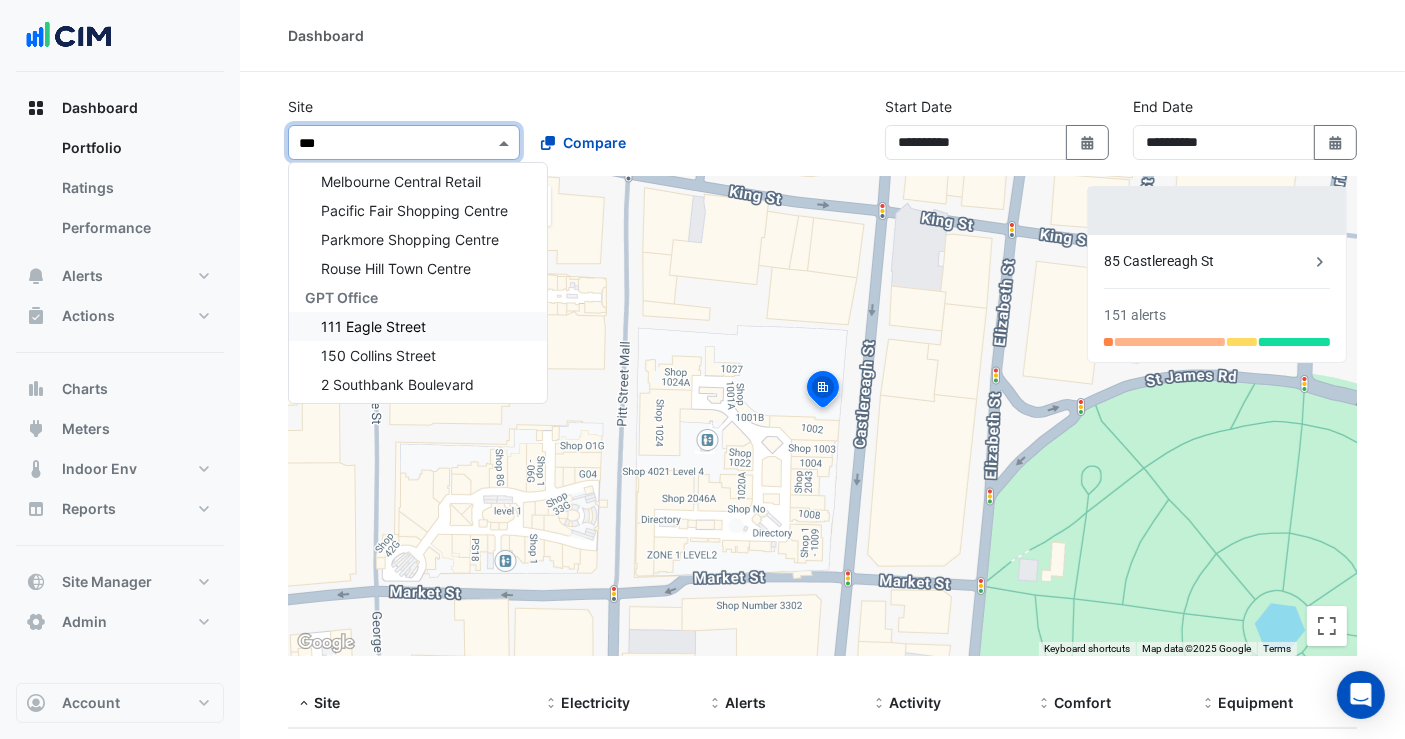 click on "111 Eagle Street" at bounding box center (373, 326) 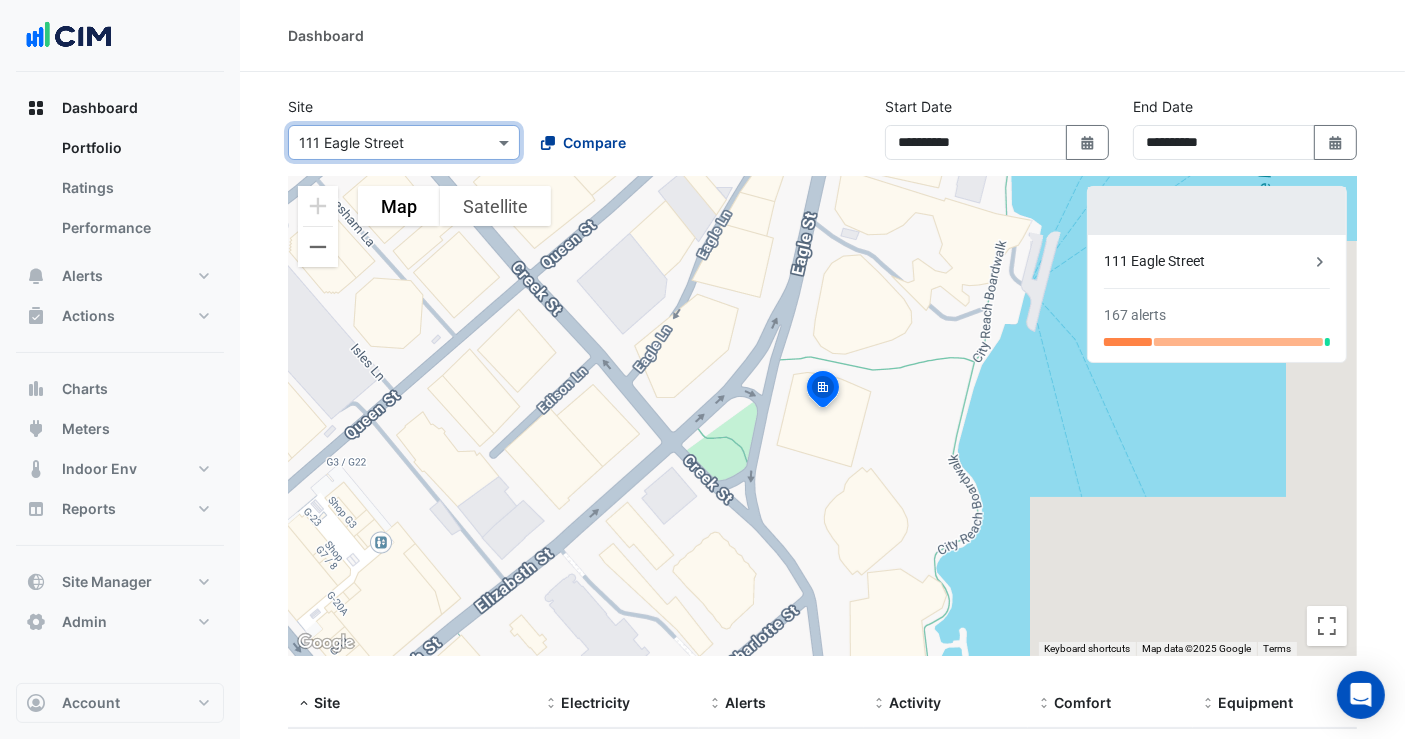 click on "Compare" at bounding box center (594, 142) 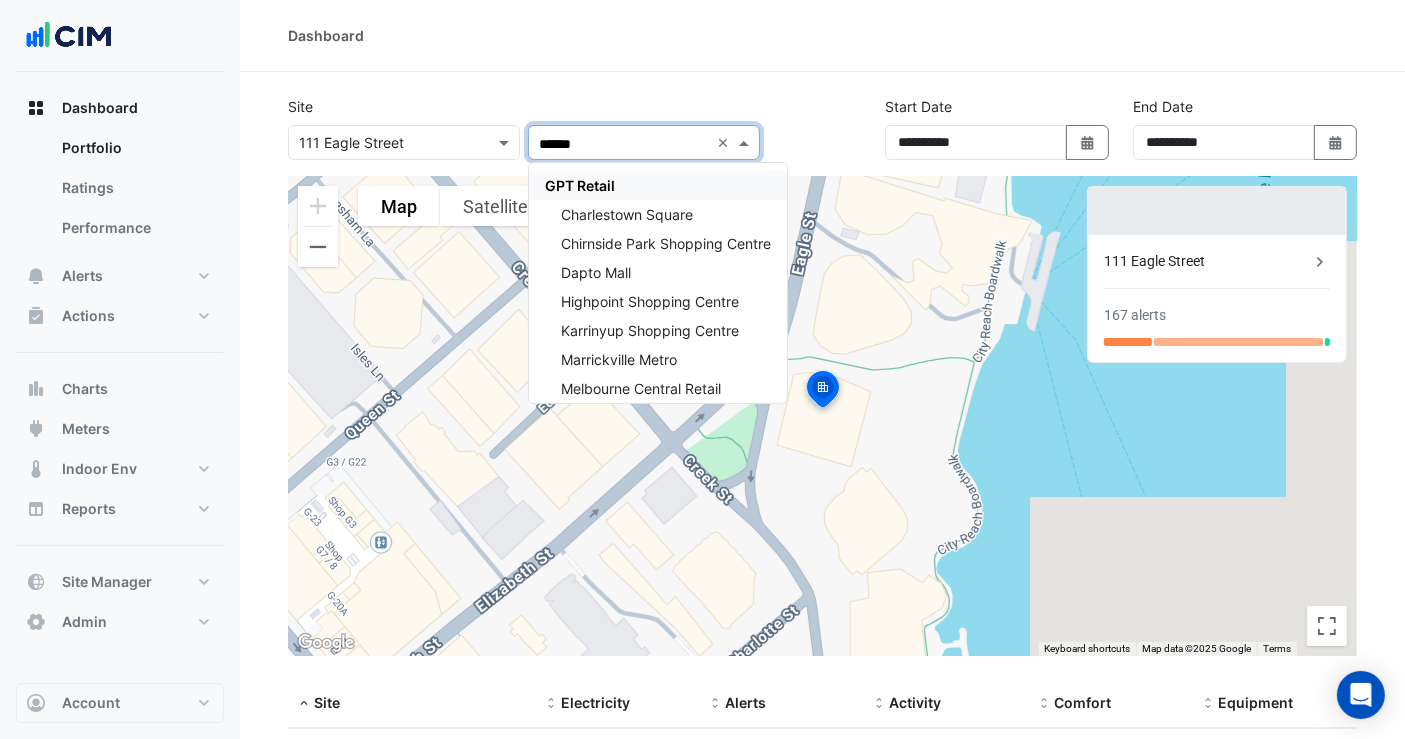 click on "GPT Retail" at bounding box center (580, 185) 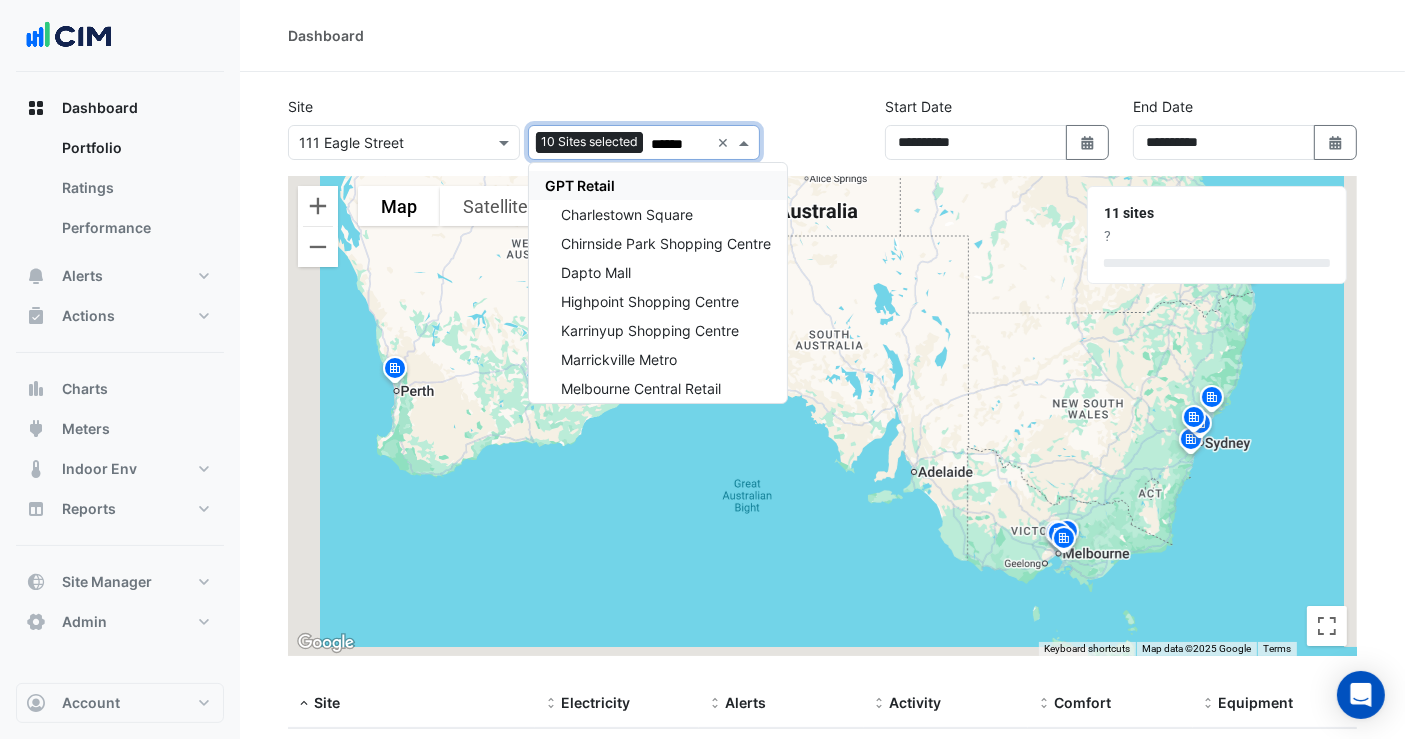 type on "******" 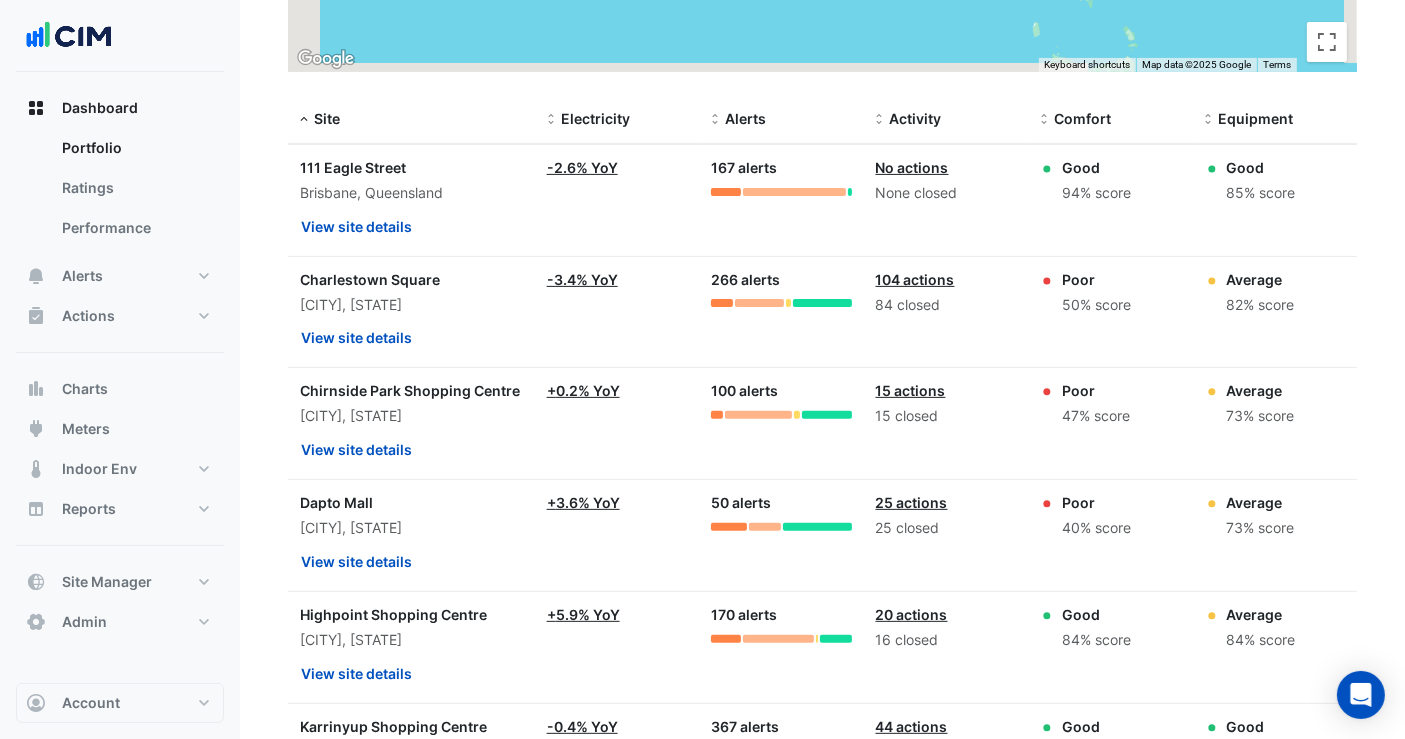 scroll, scrollTop: 582, scrollLeft: 0, axis: vertical 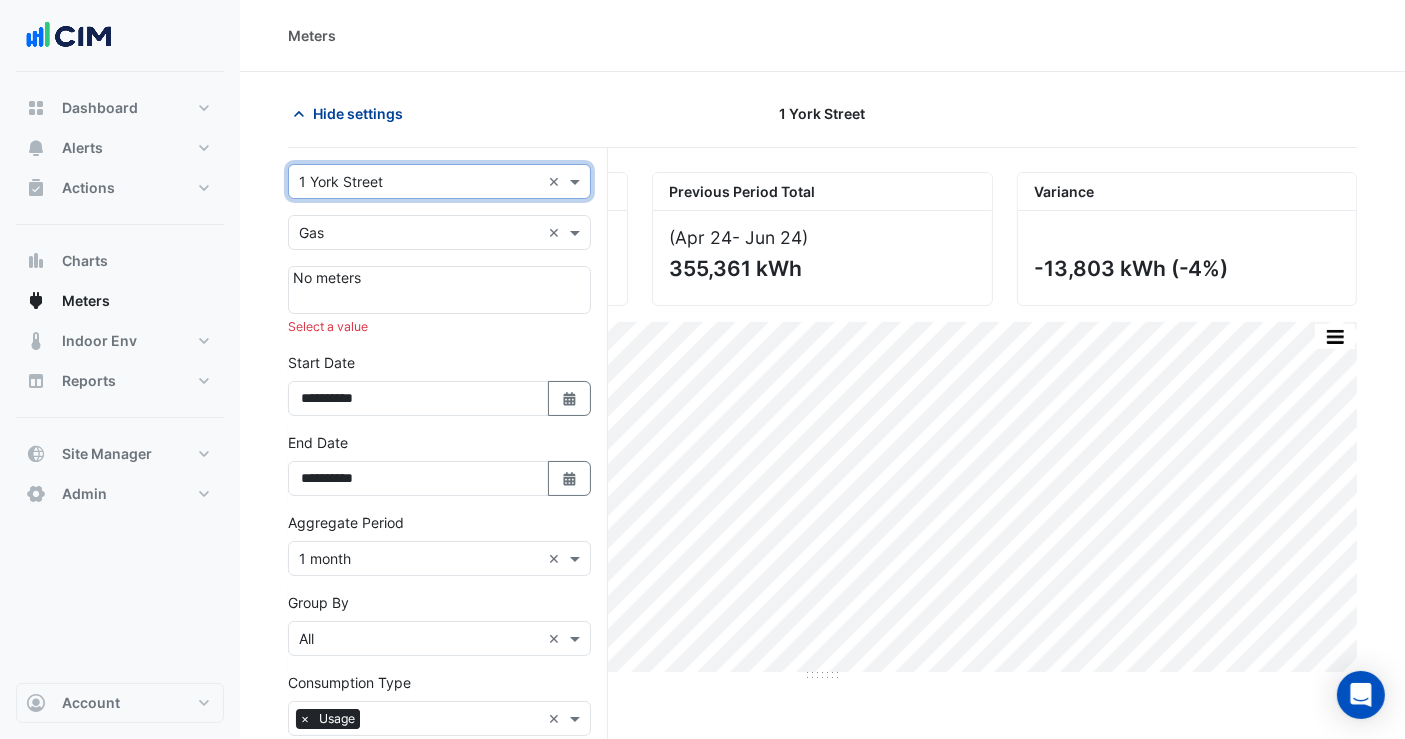 click on "Hide settings" 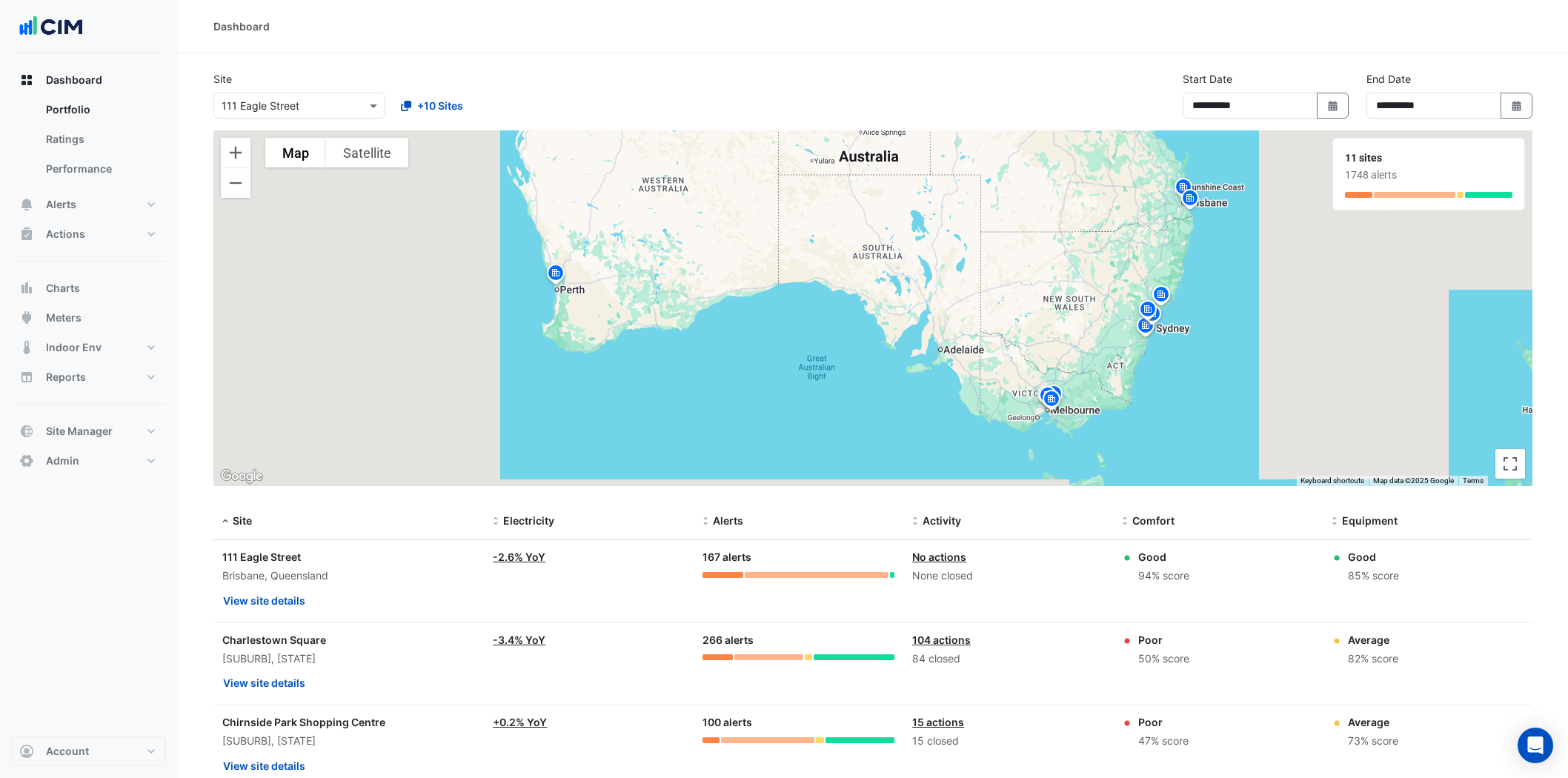 select on "**" 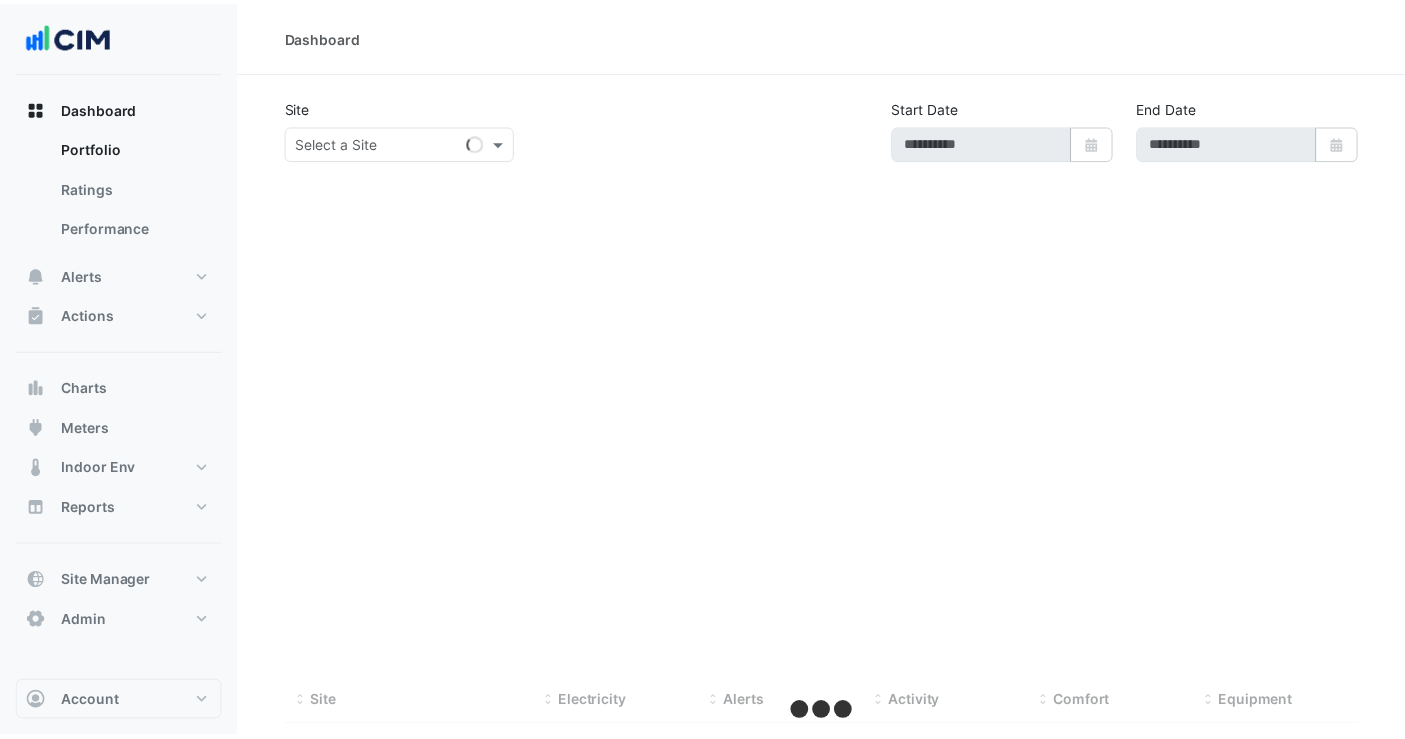 scroll, scrollTop: 0, scrollLeft: 0, axis: both 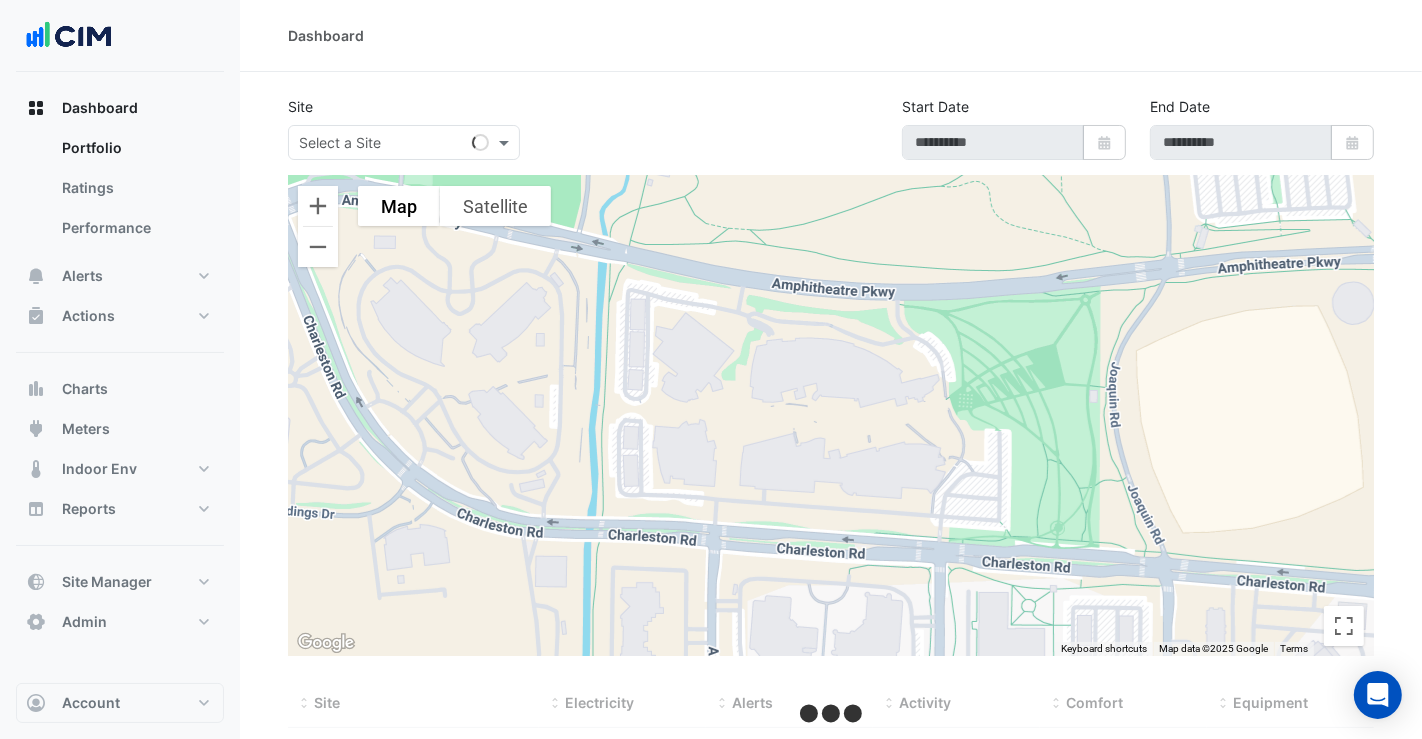 select on "**" 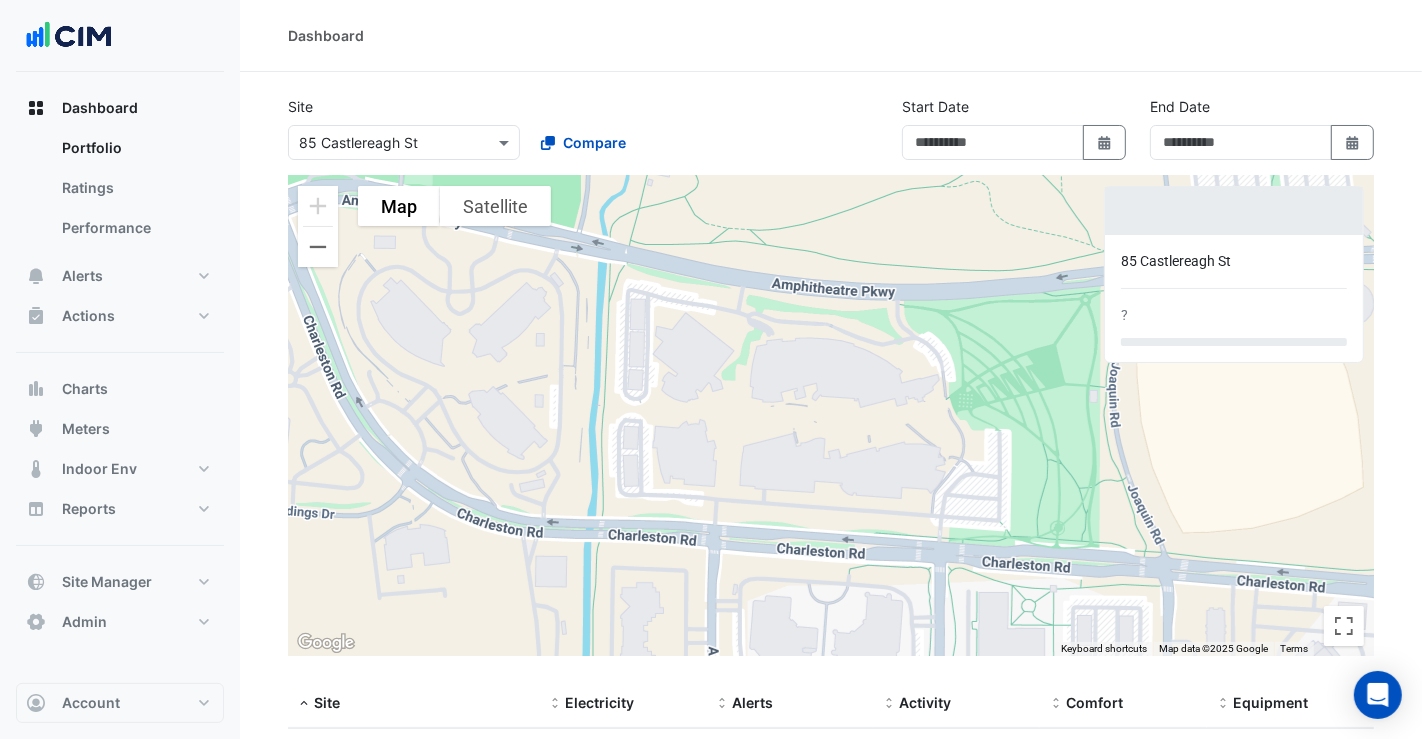 type on "**********" 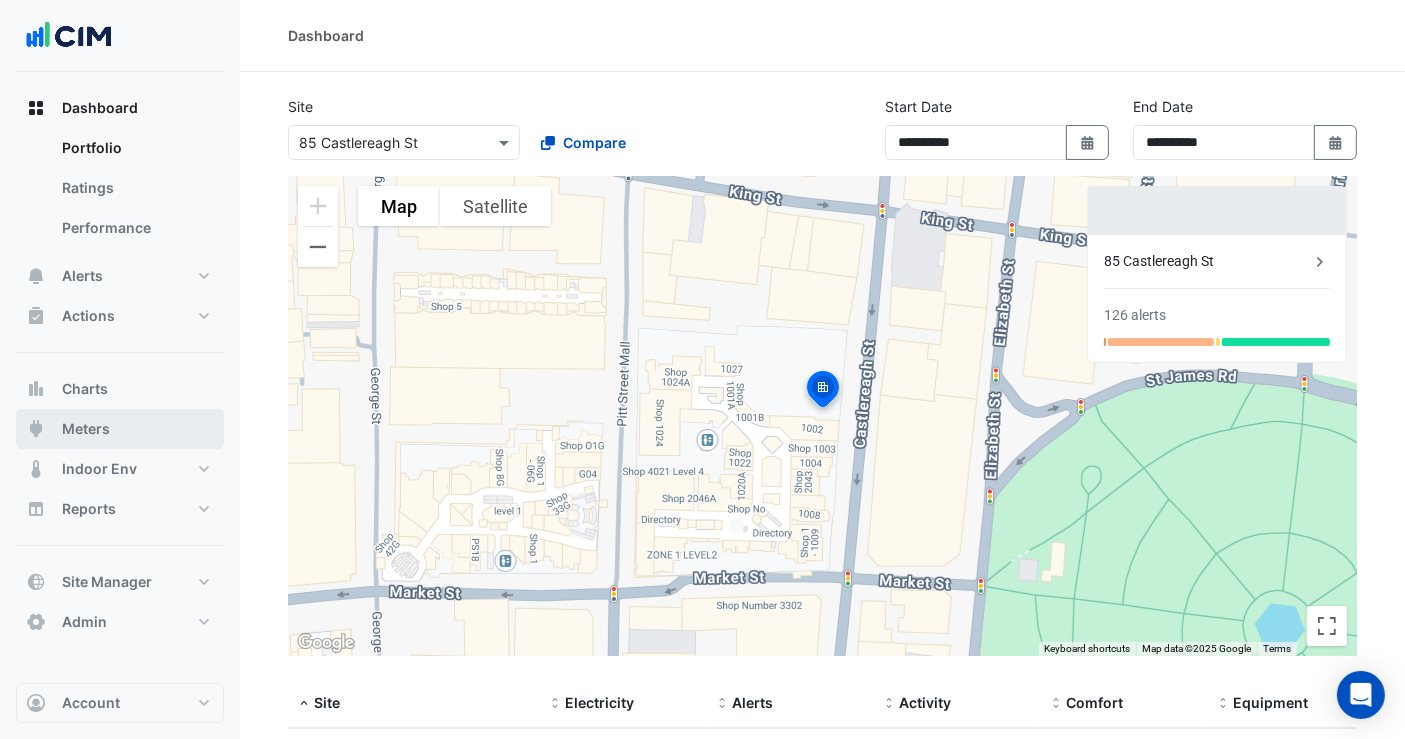 click on "Meters" at bounding box center (120, 429) 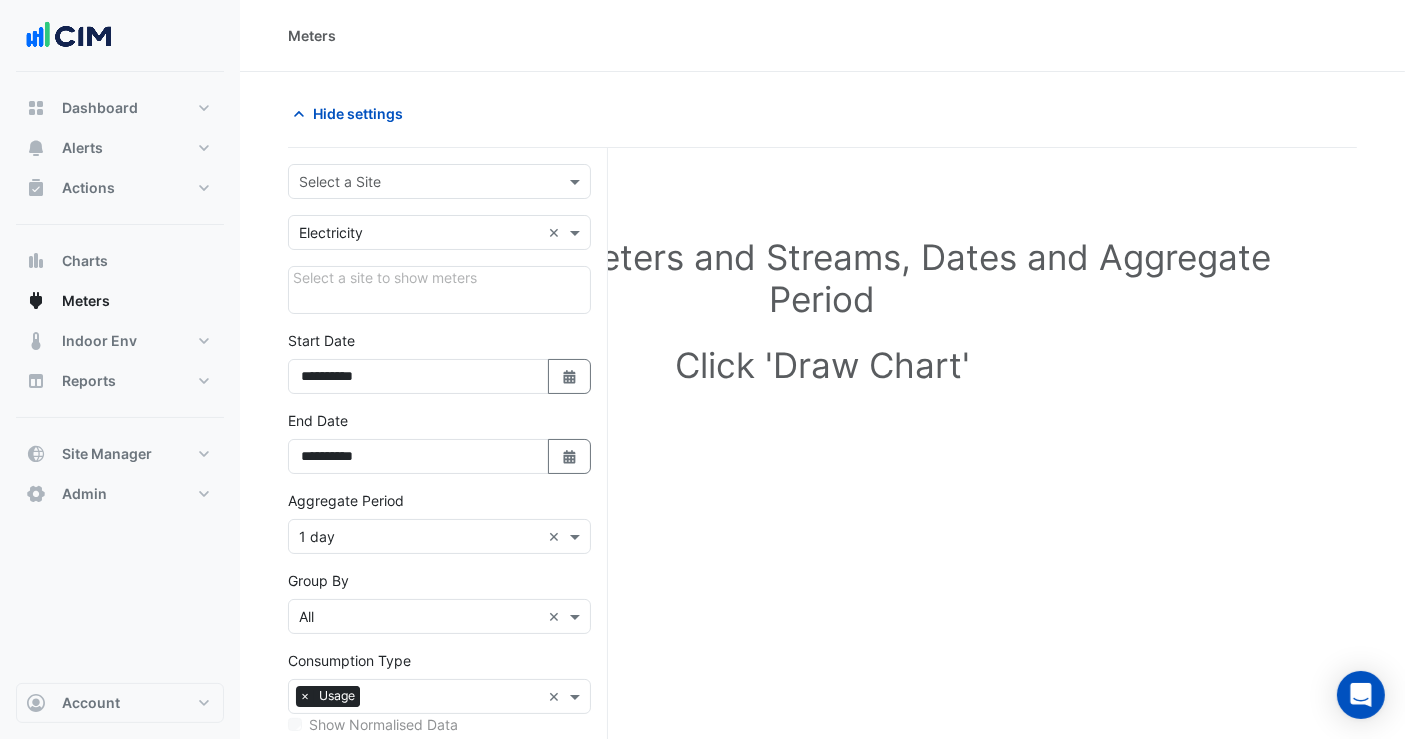 click at bounding box center (419, 182) 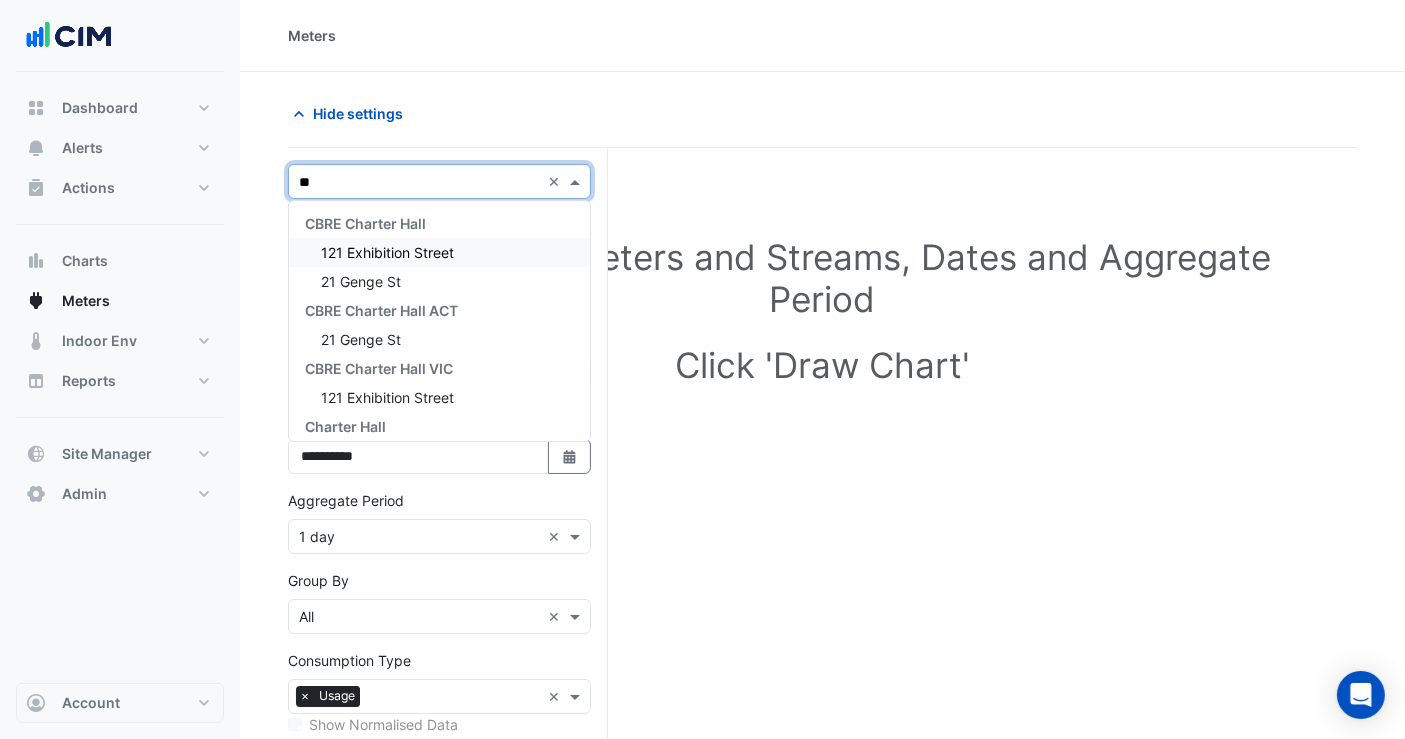 type on "***" 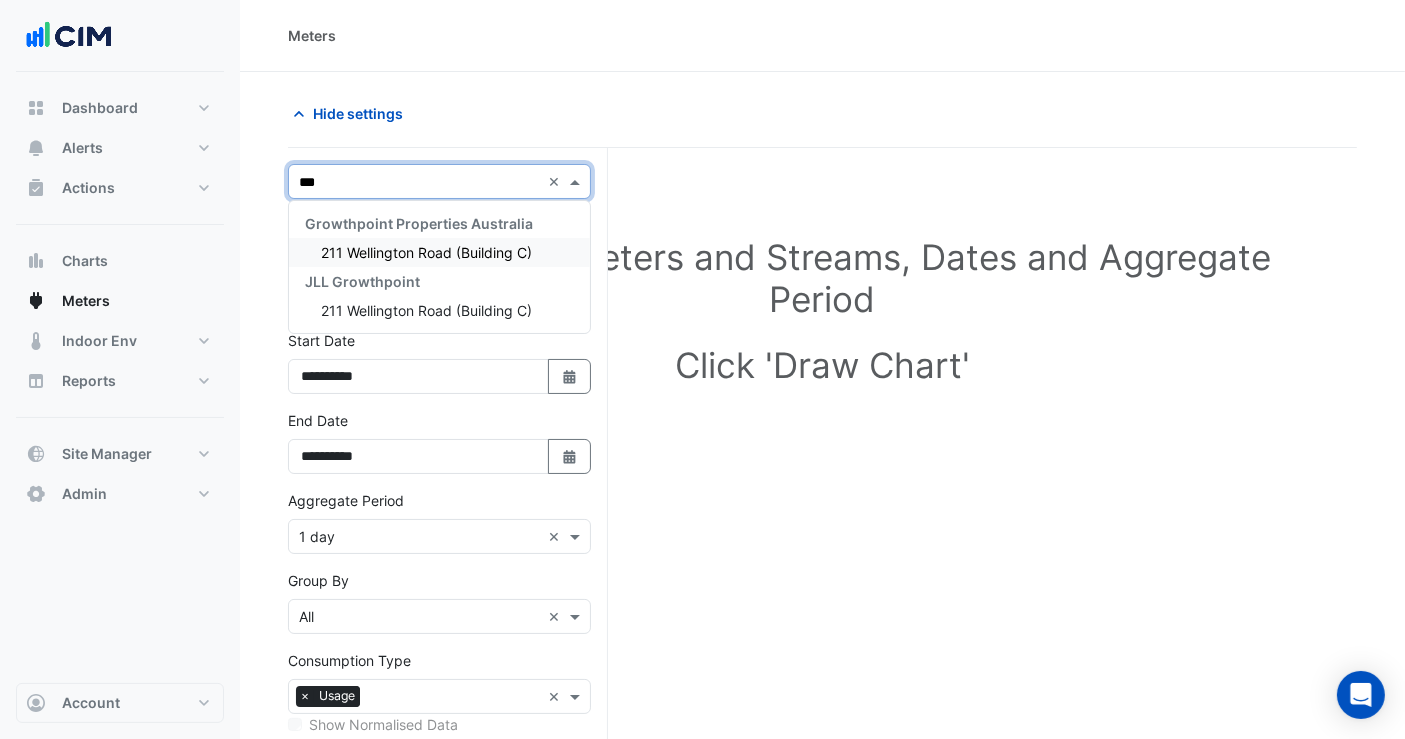 type 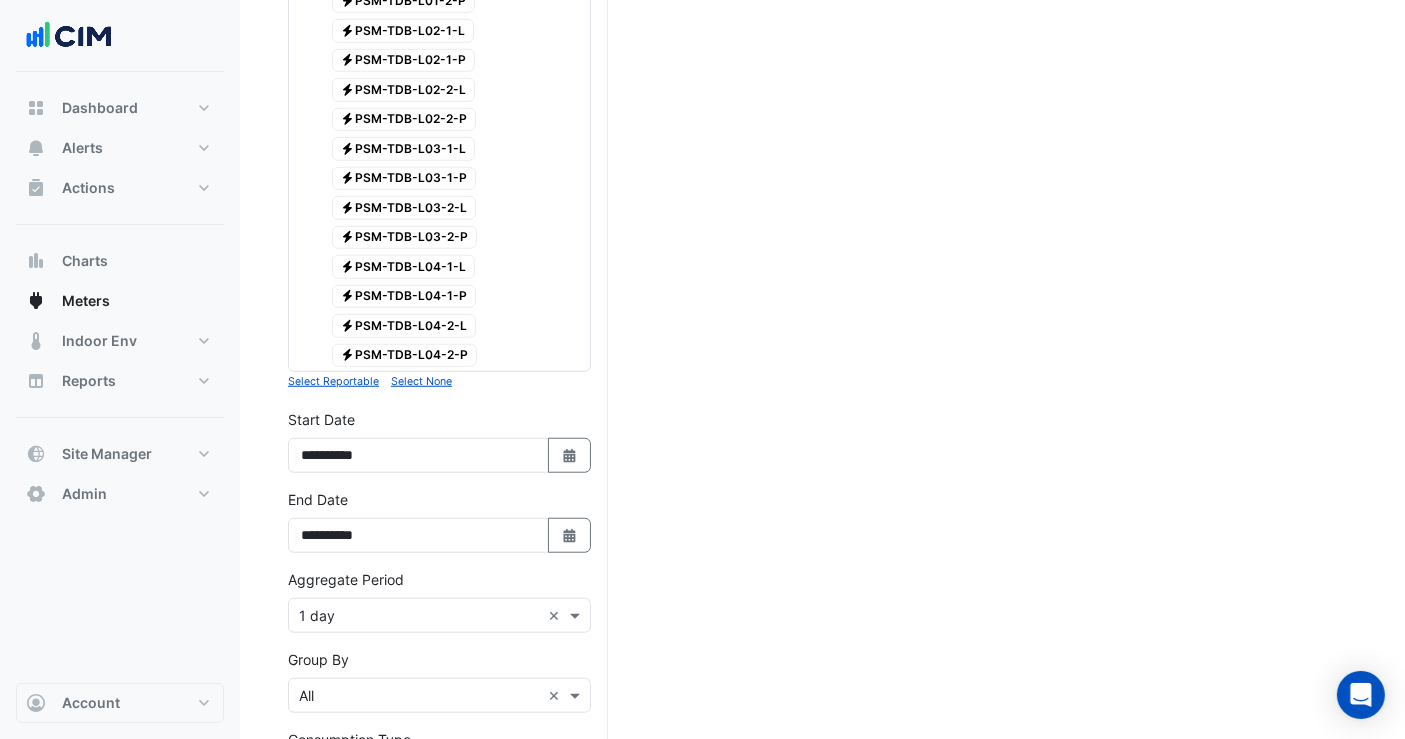 scroll, scrollTop: 1666, scrollLeft: 0, axis: vertical 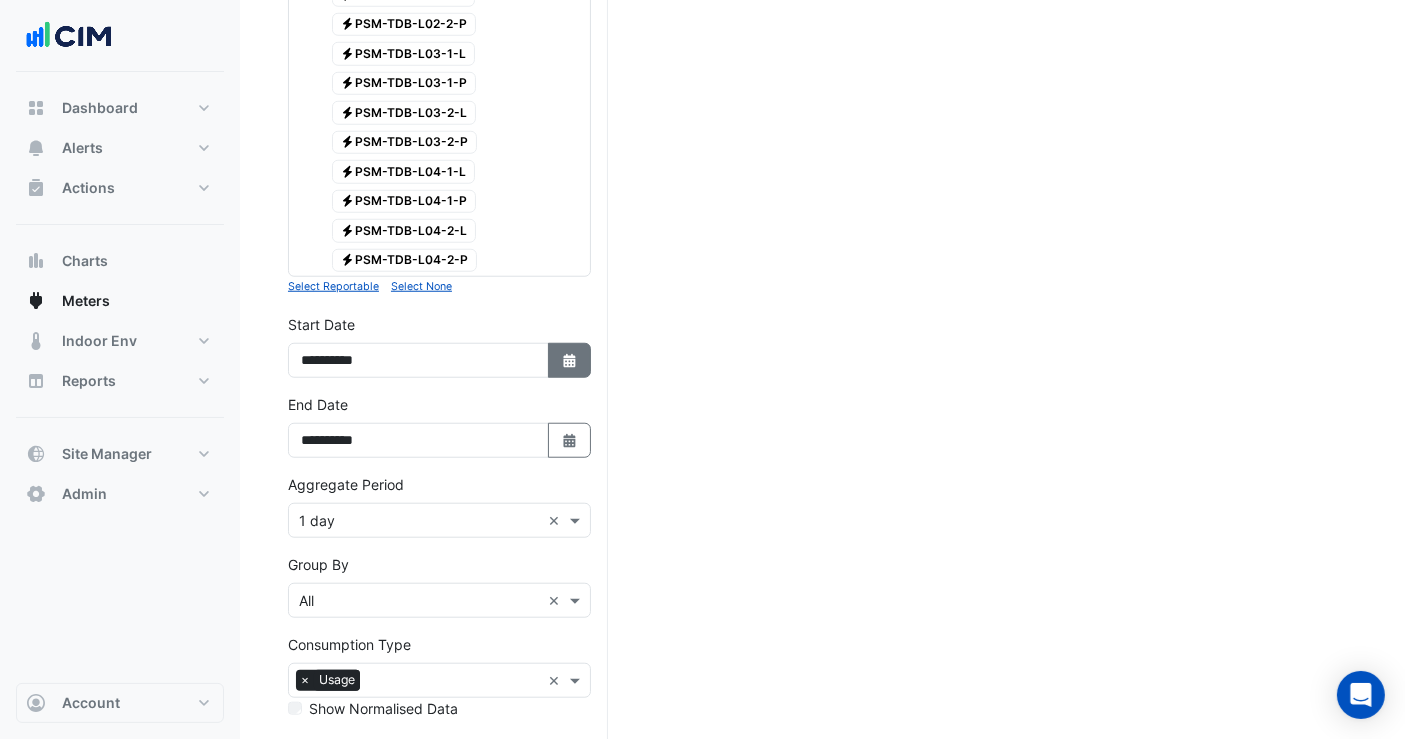 click 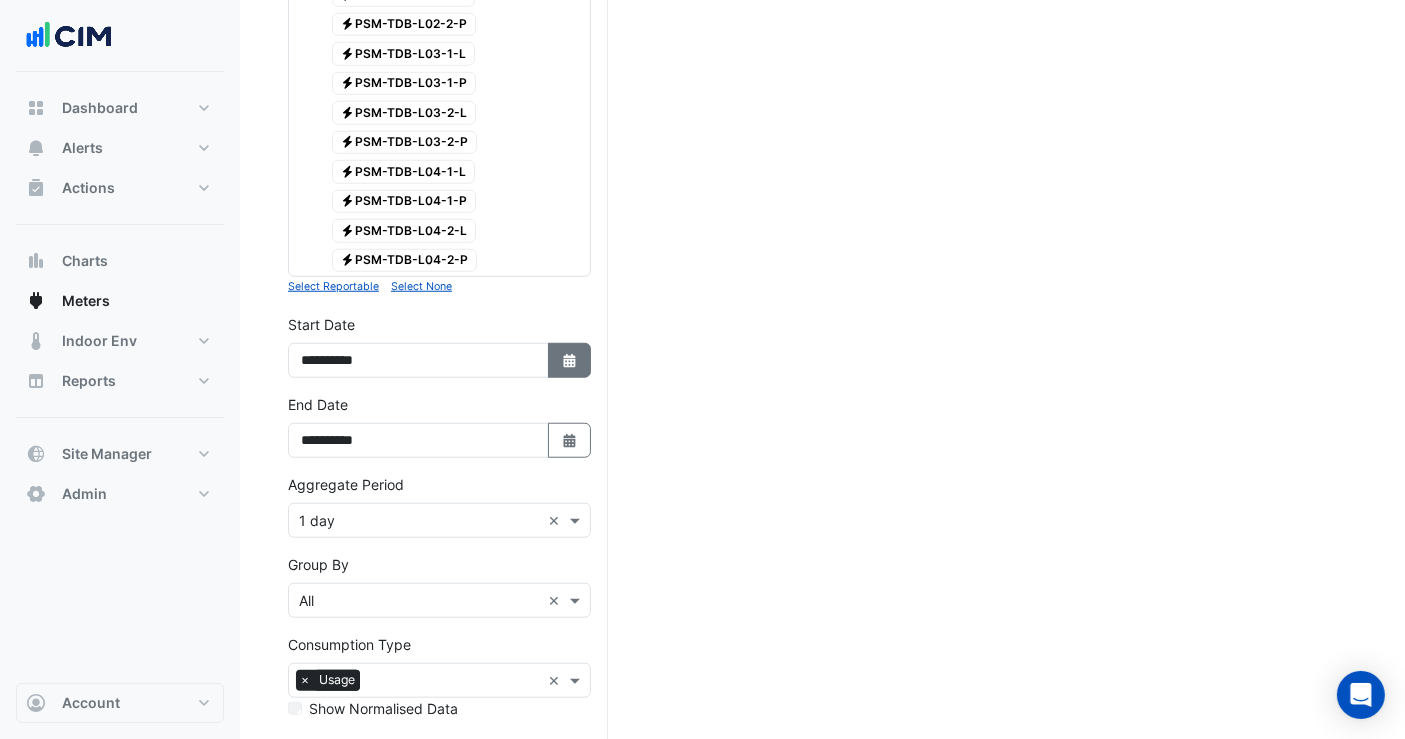select on "*" 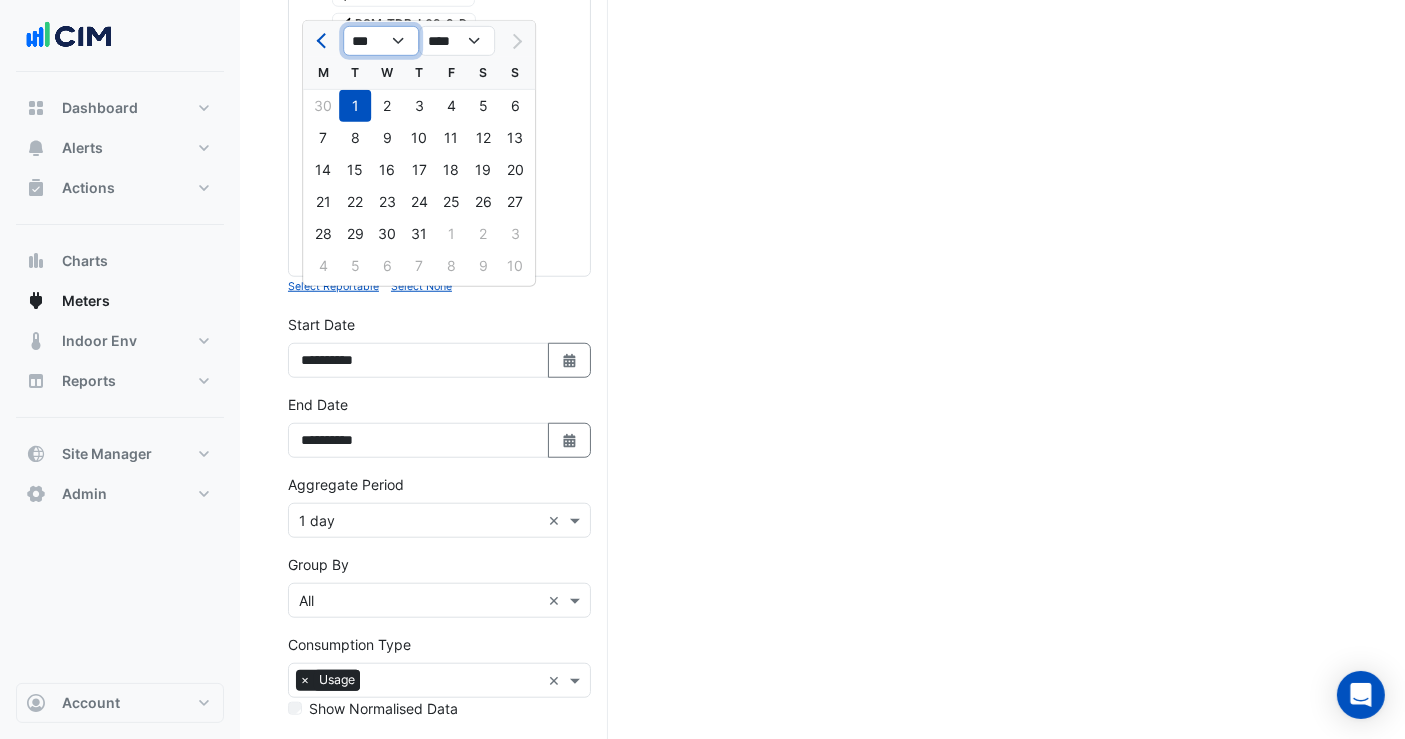 click on "*** *** *** *** *** *** ***" 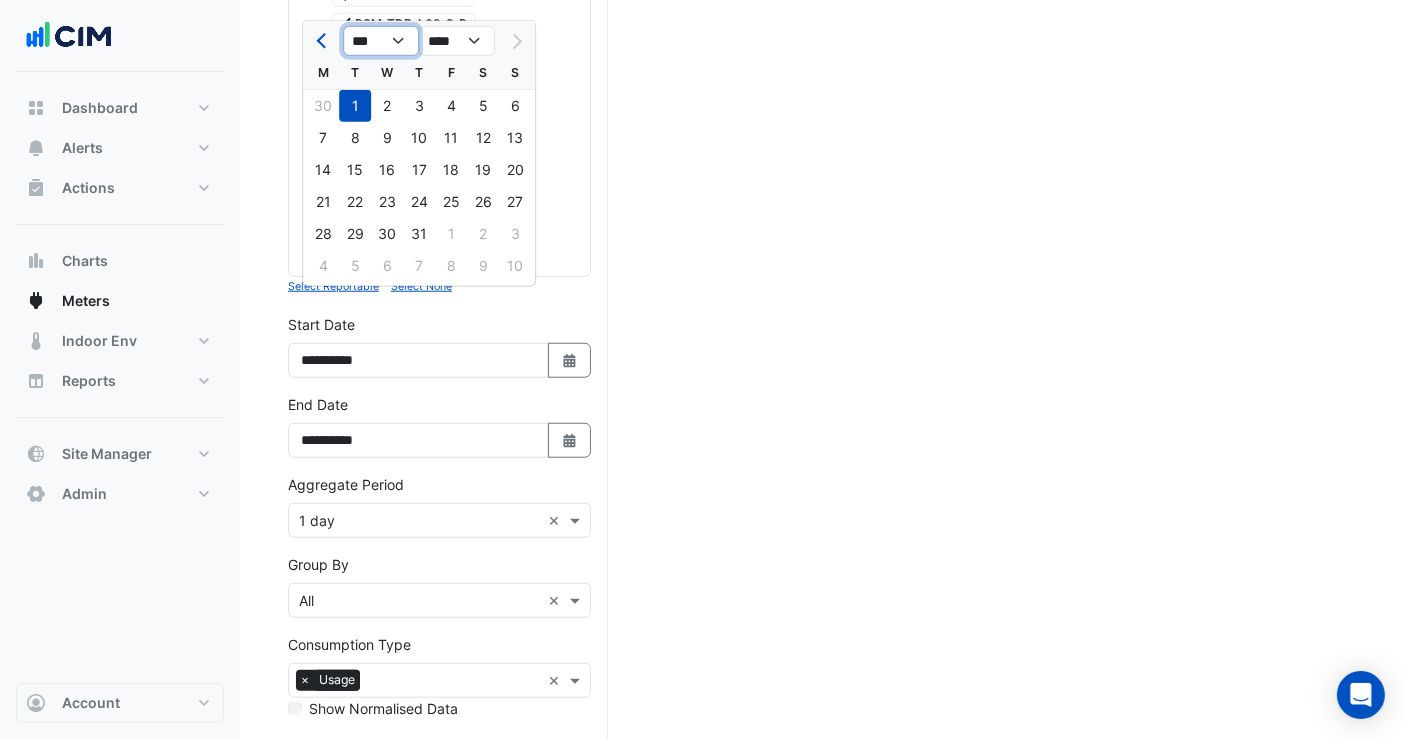 select on "*" 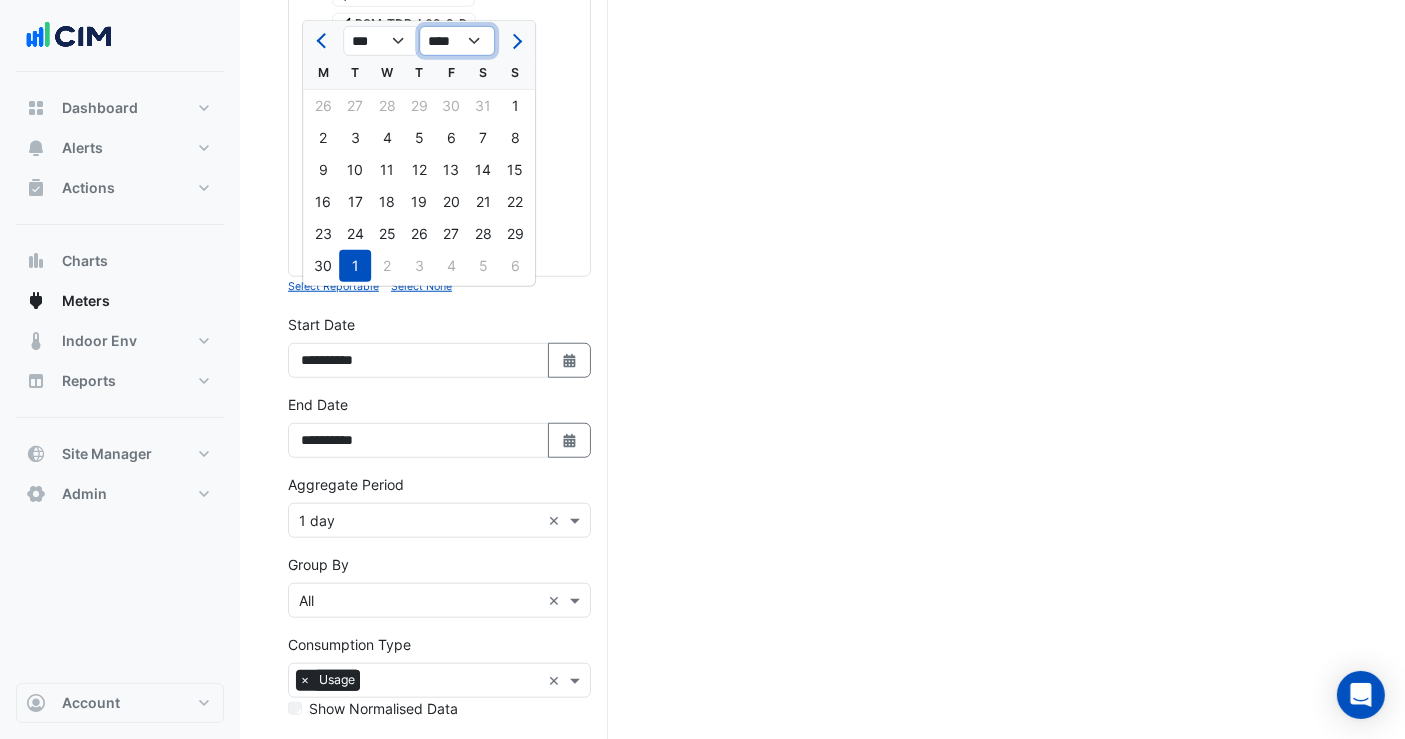 click on "**** **** **** **** **** **** **** **** **** **** ****" 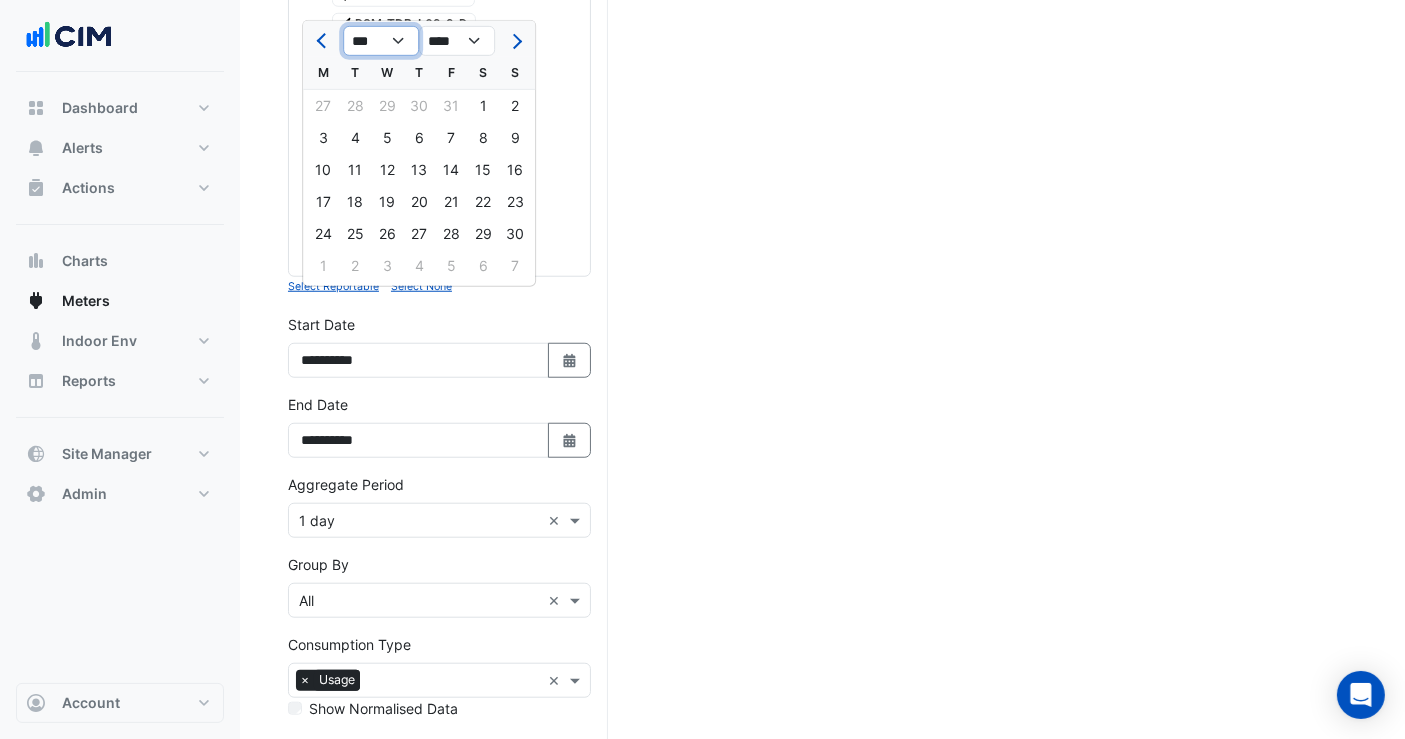 click on "*** *** *** *** *** *** *** *** *** *** *** ***" 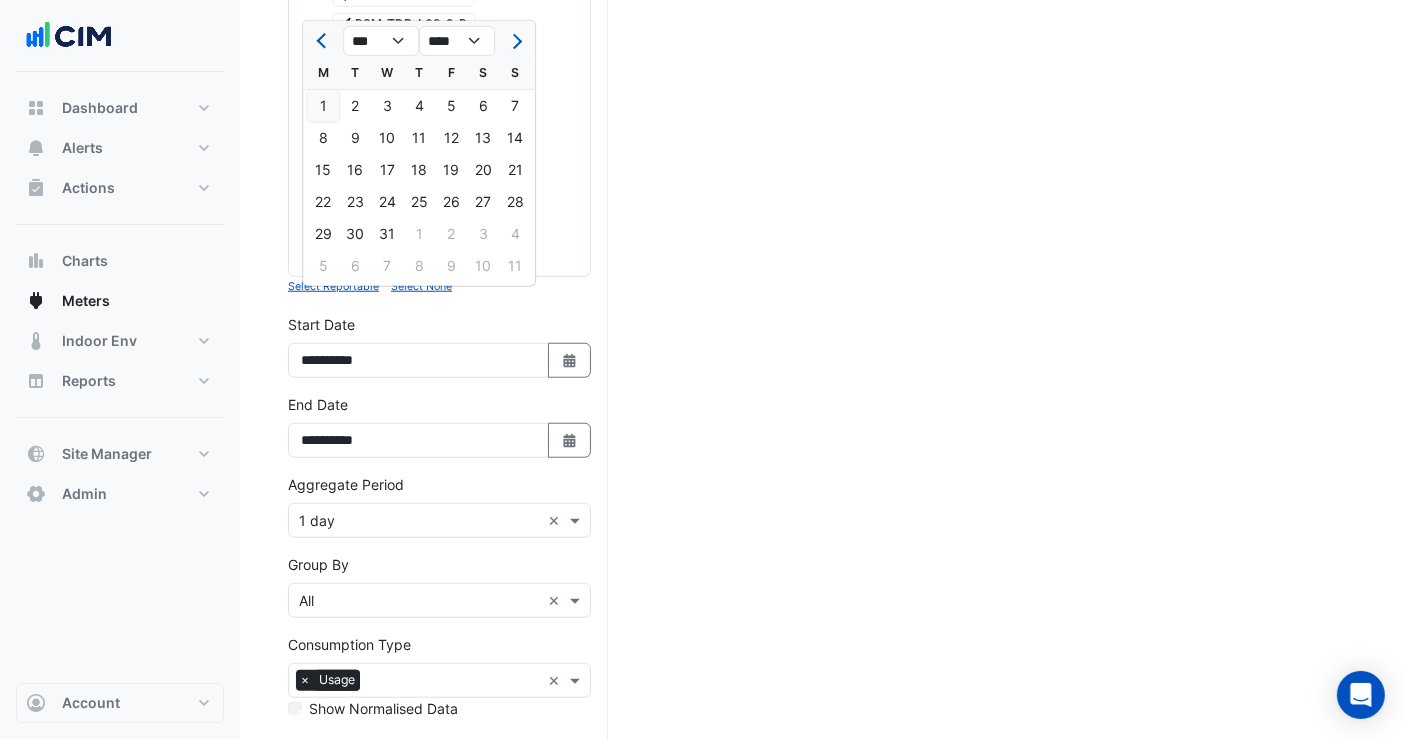 click on "1" 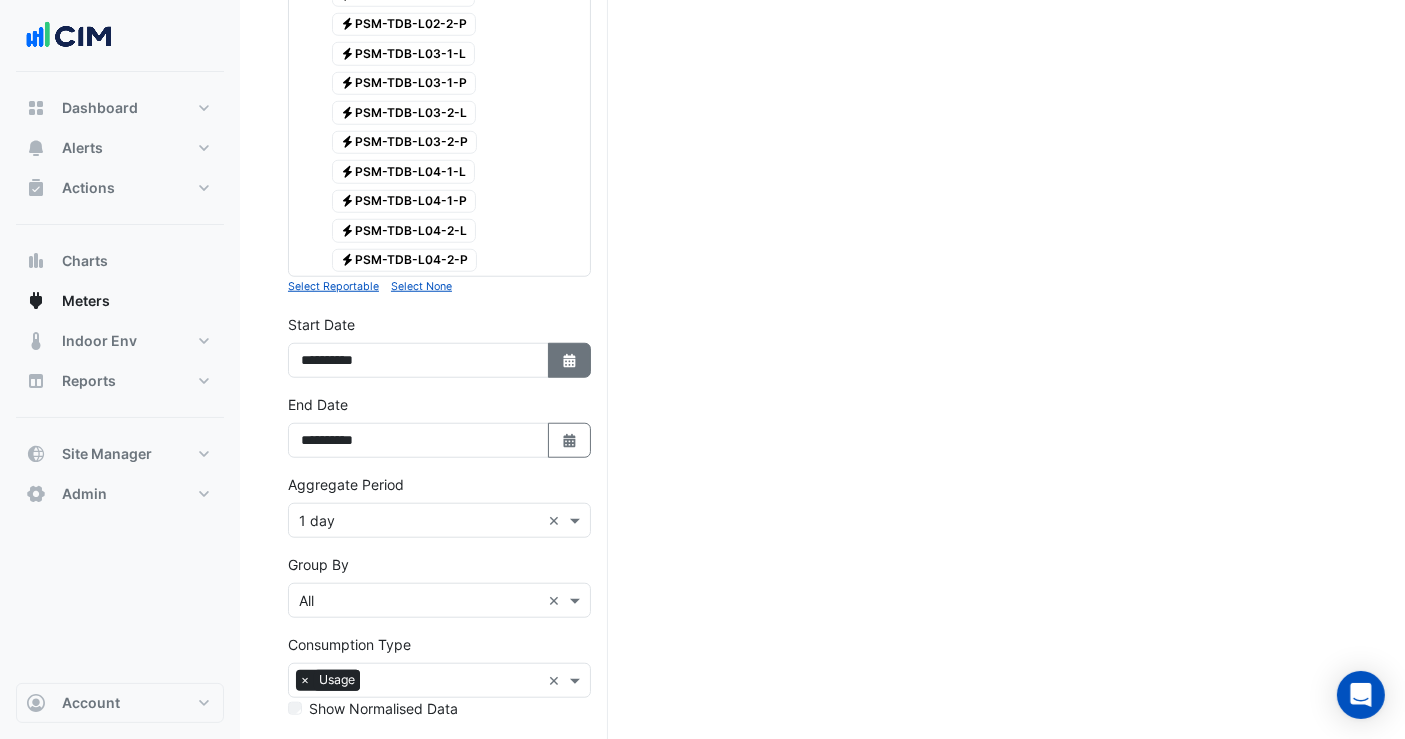 click on "Select Date" at bounding box center (570, 360) 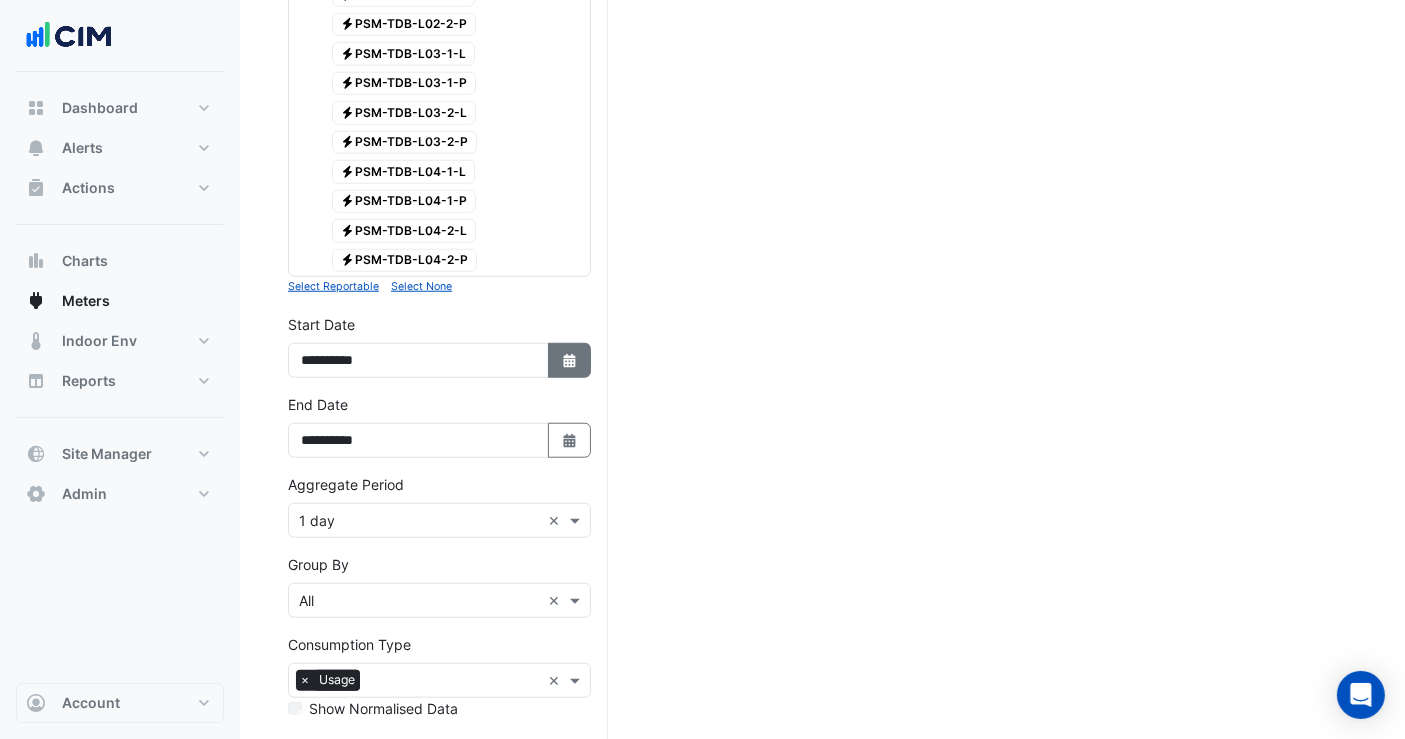 select on "*" 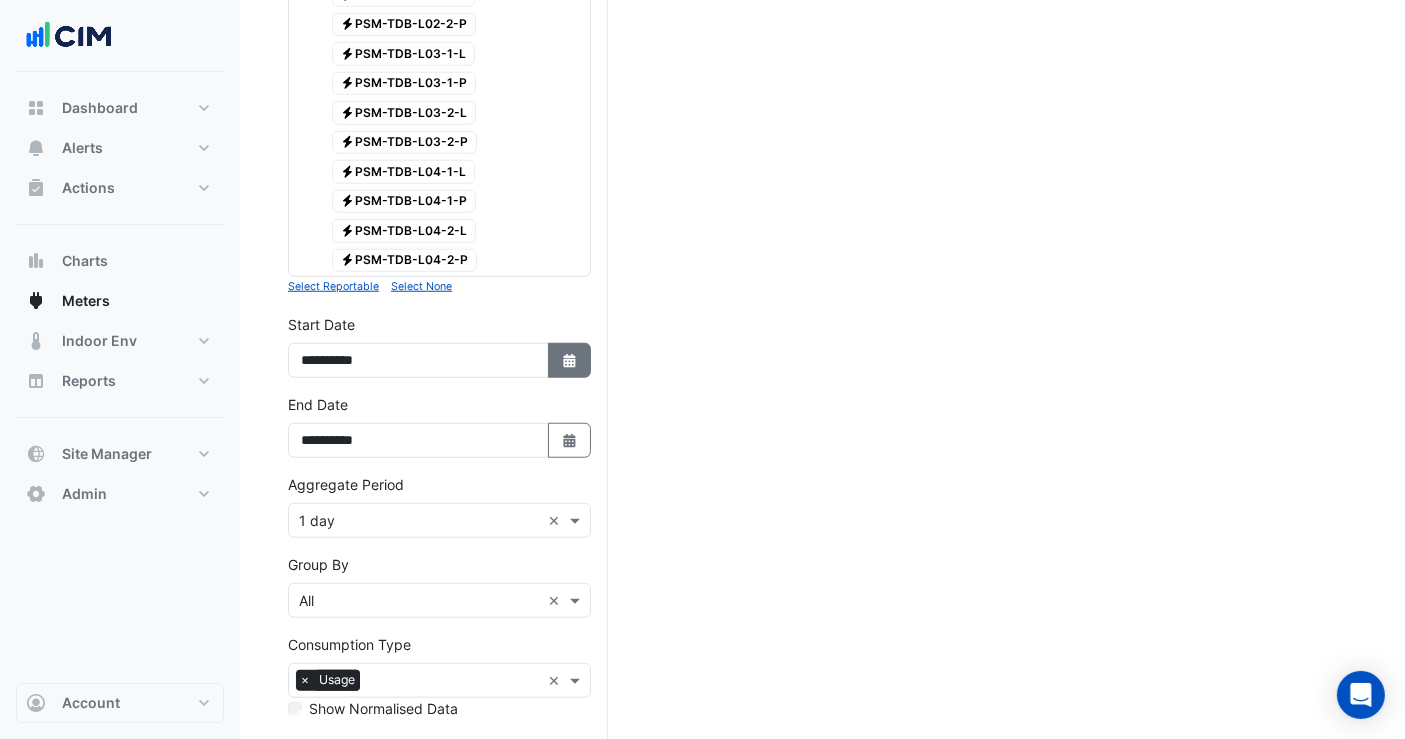 type 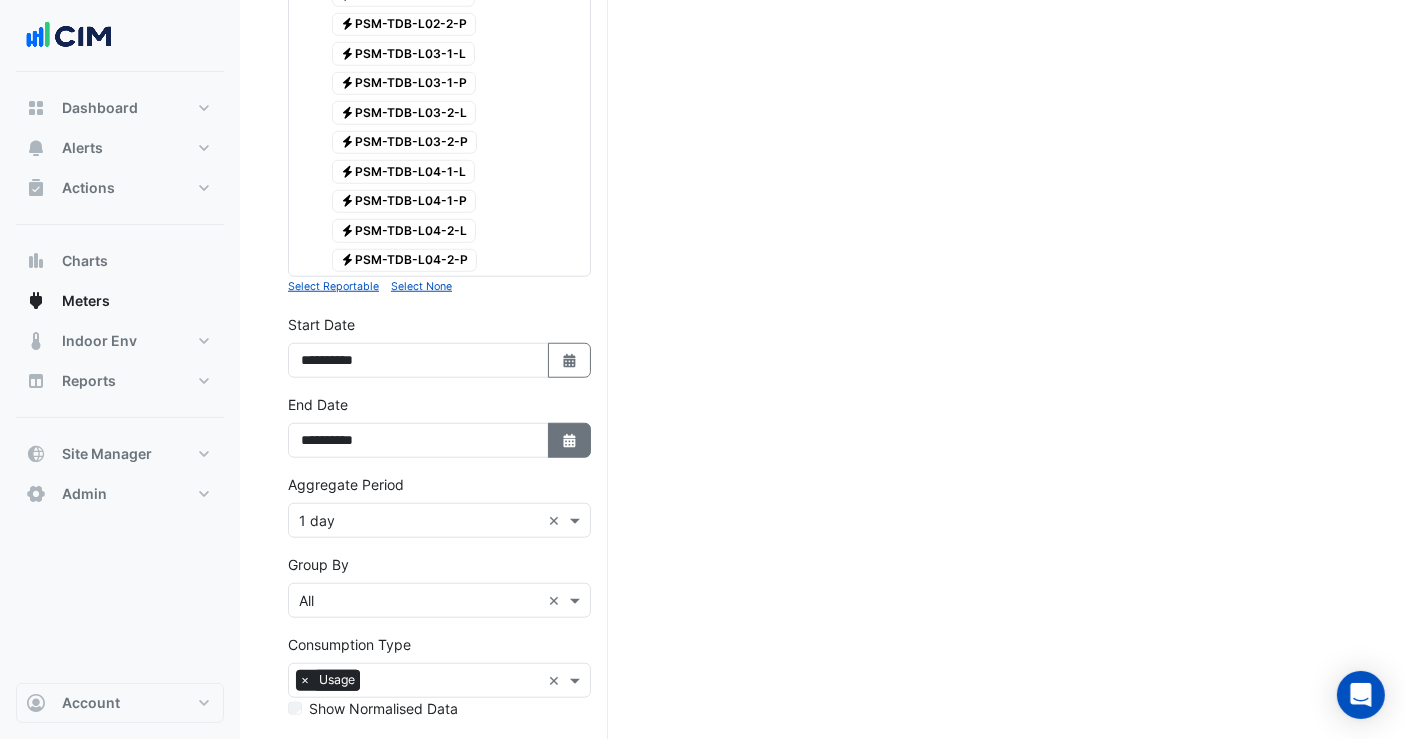 click on "Select Date" at bounding box center [570, 440] 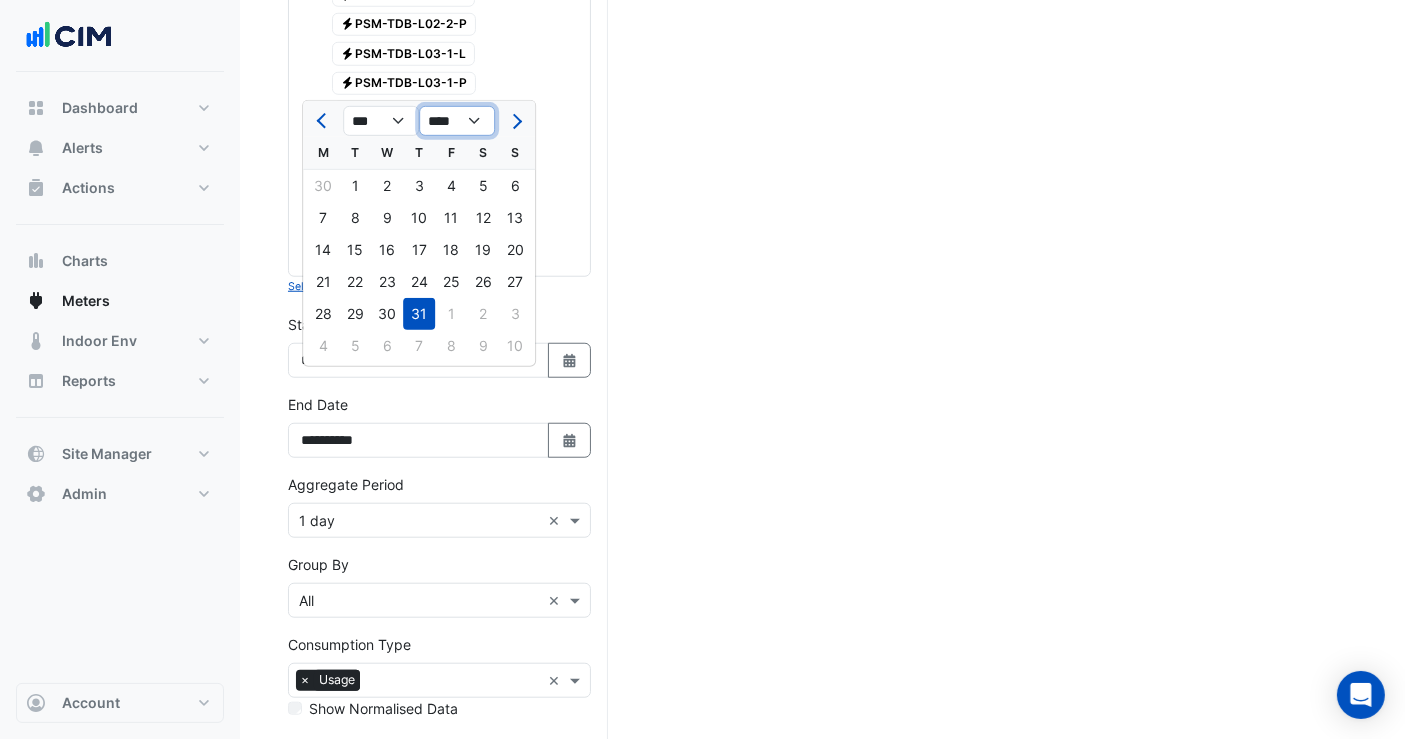 click on "**** **** **** **** **** **** **** **** **** **** **** ****" 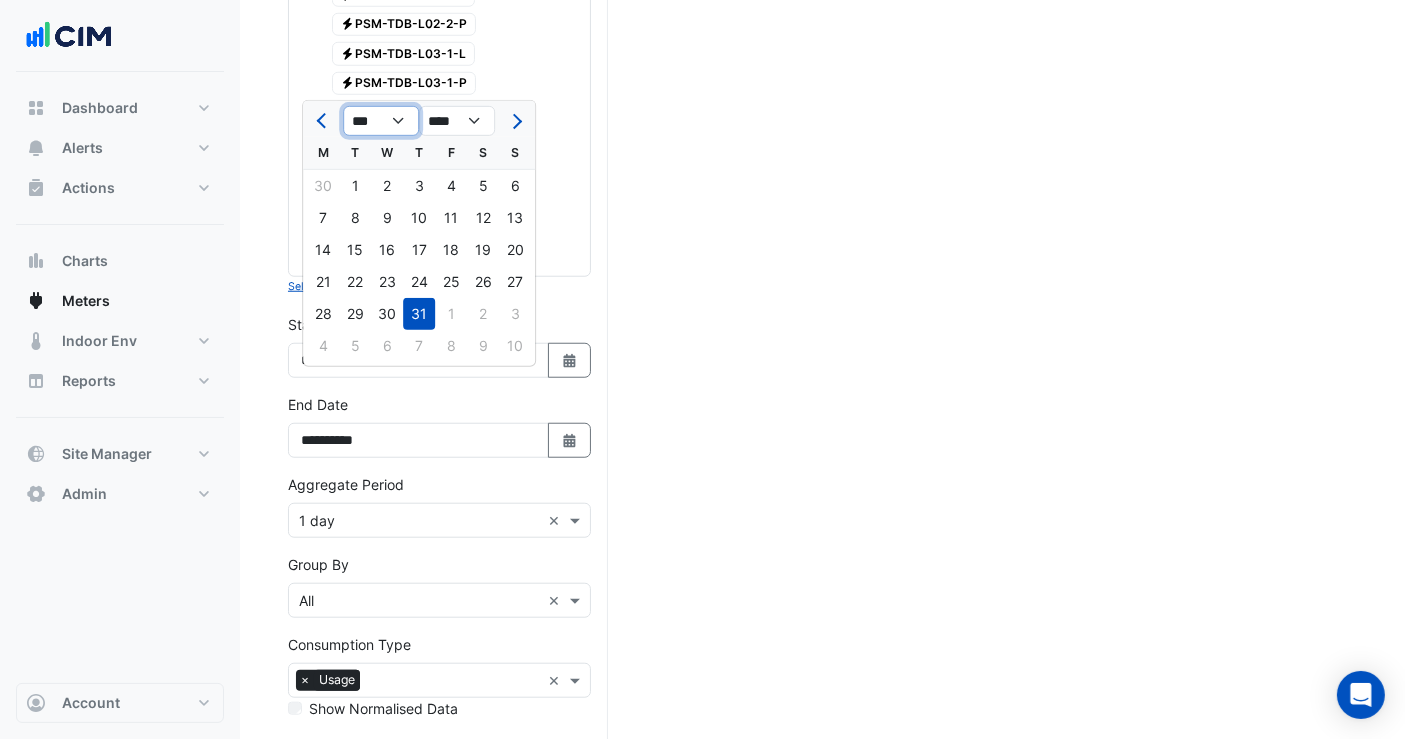 click on "*** *** *** *** *** *** *** *** *** *** *** ***" 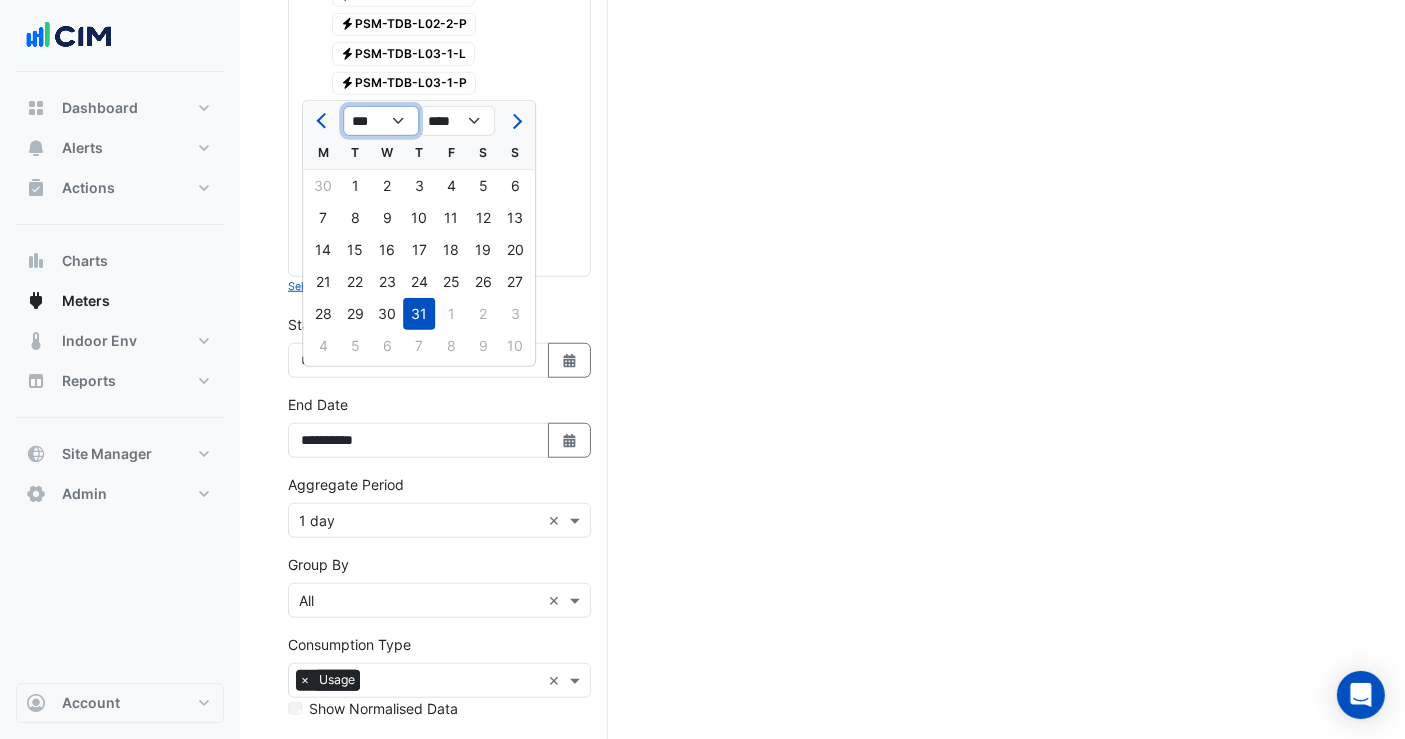 click on "*** *** *** *** *** *** *** *** *** *** *** ***" 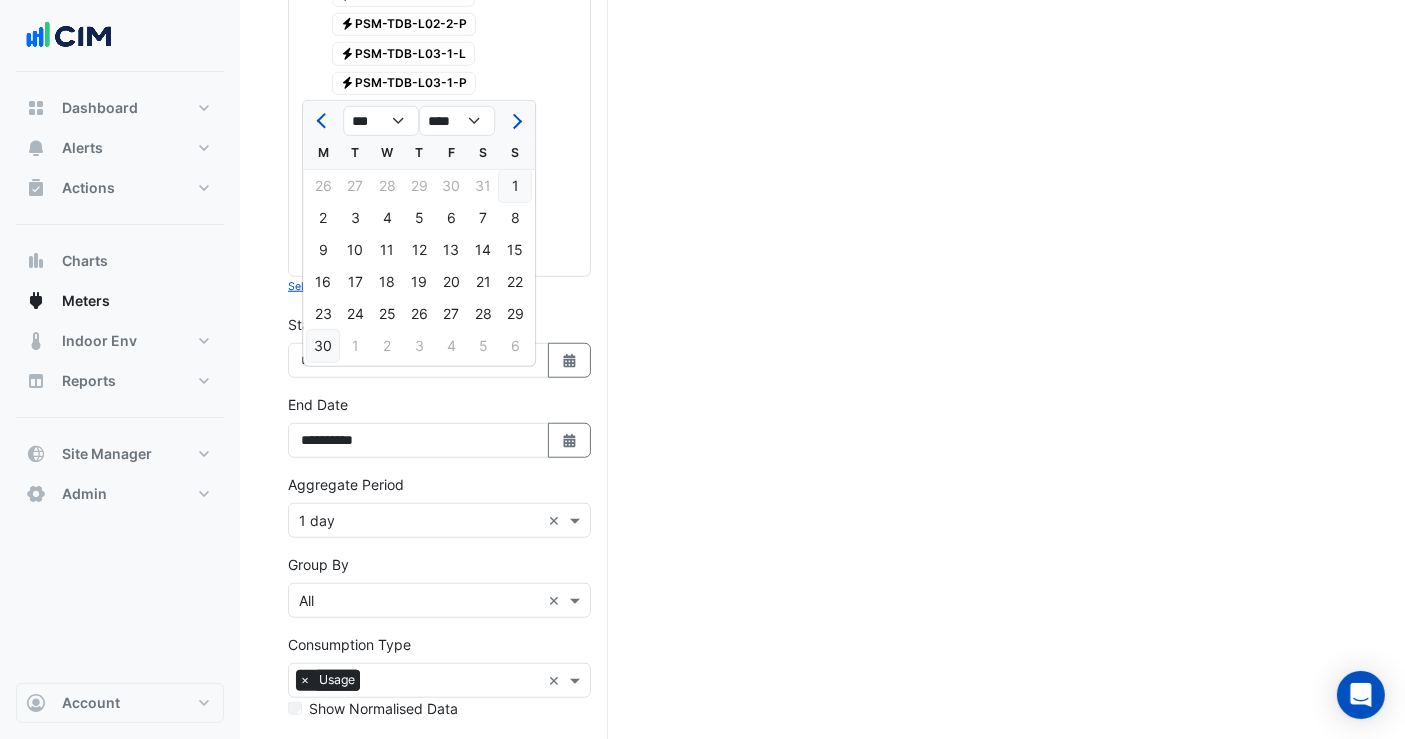click on "30" 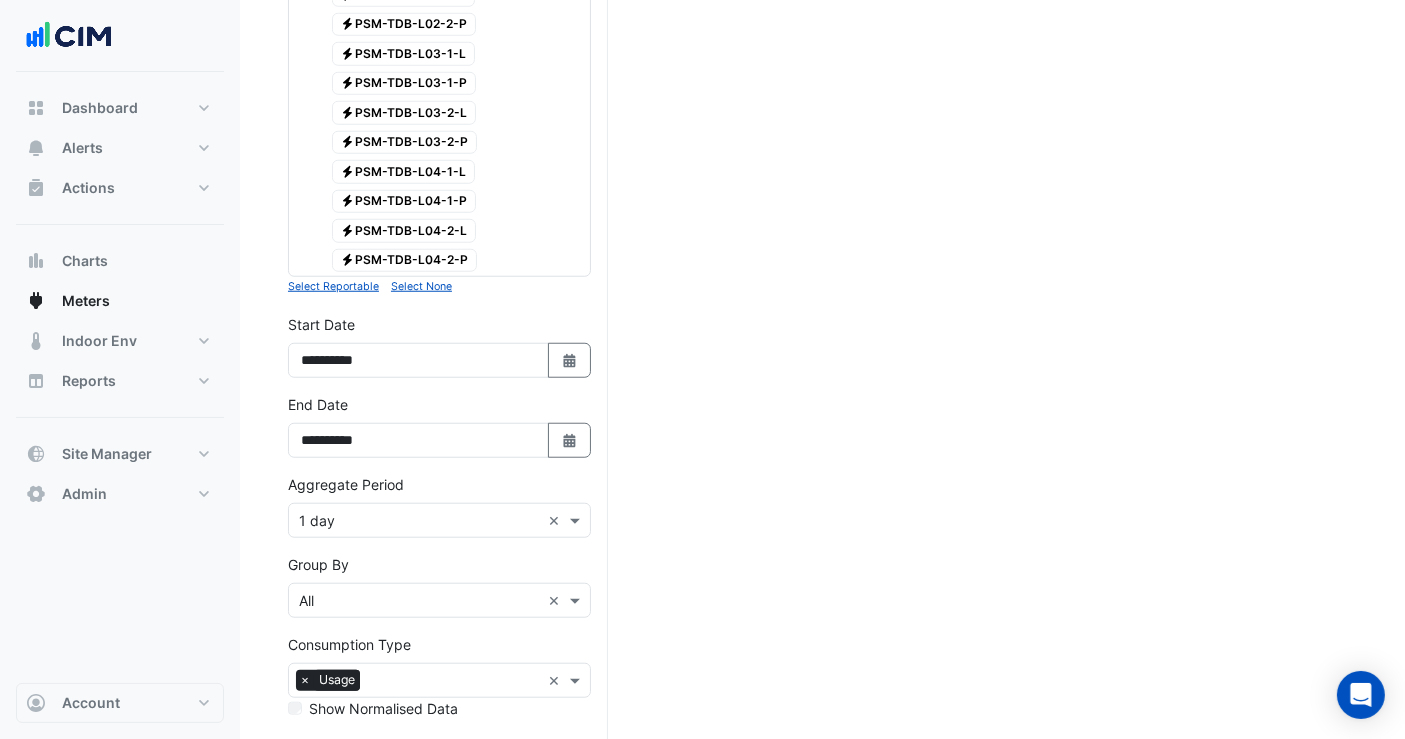 click at bounding box center [419, 521] 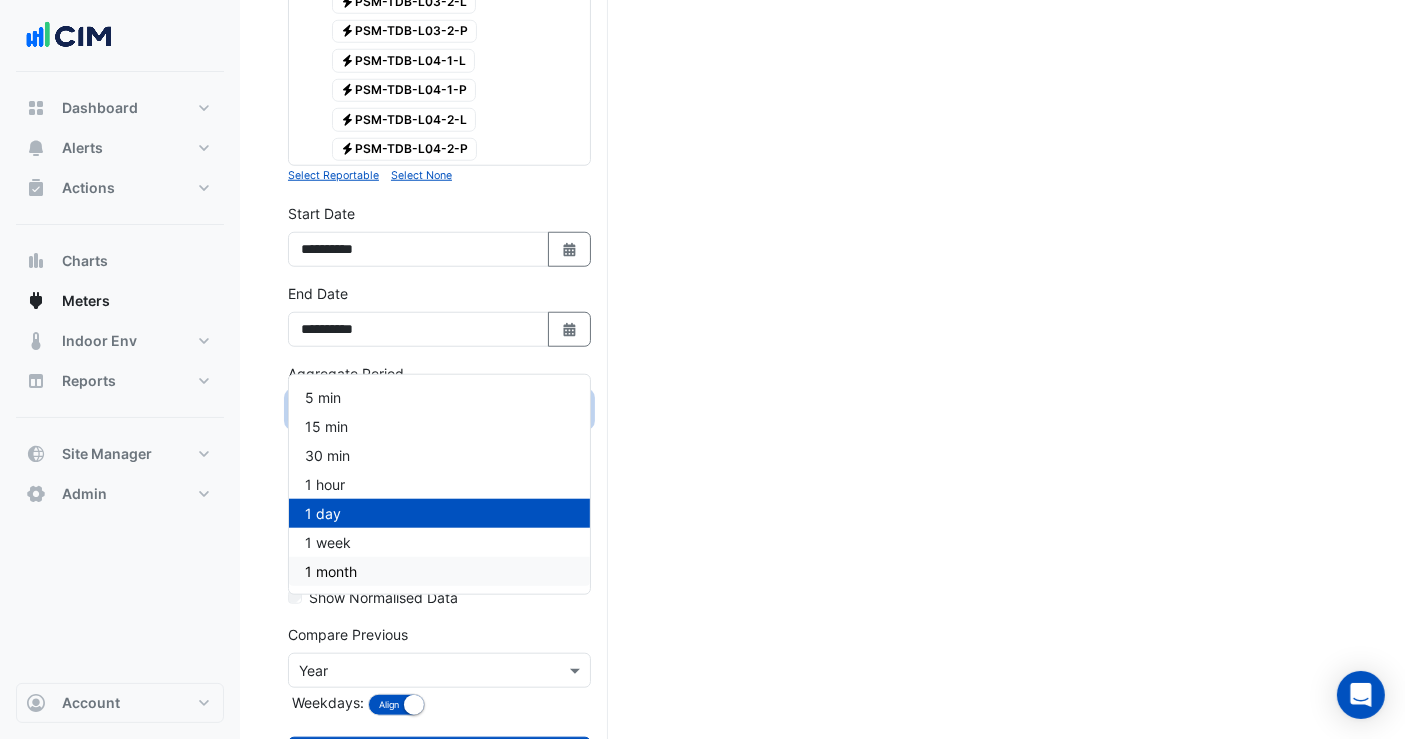 click on "1 month" at bounding box center (439, 571) 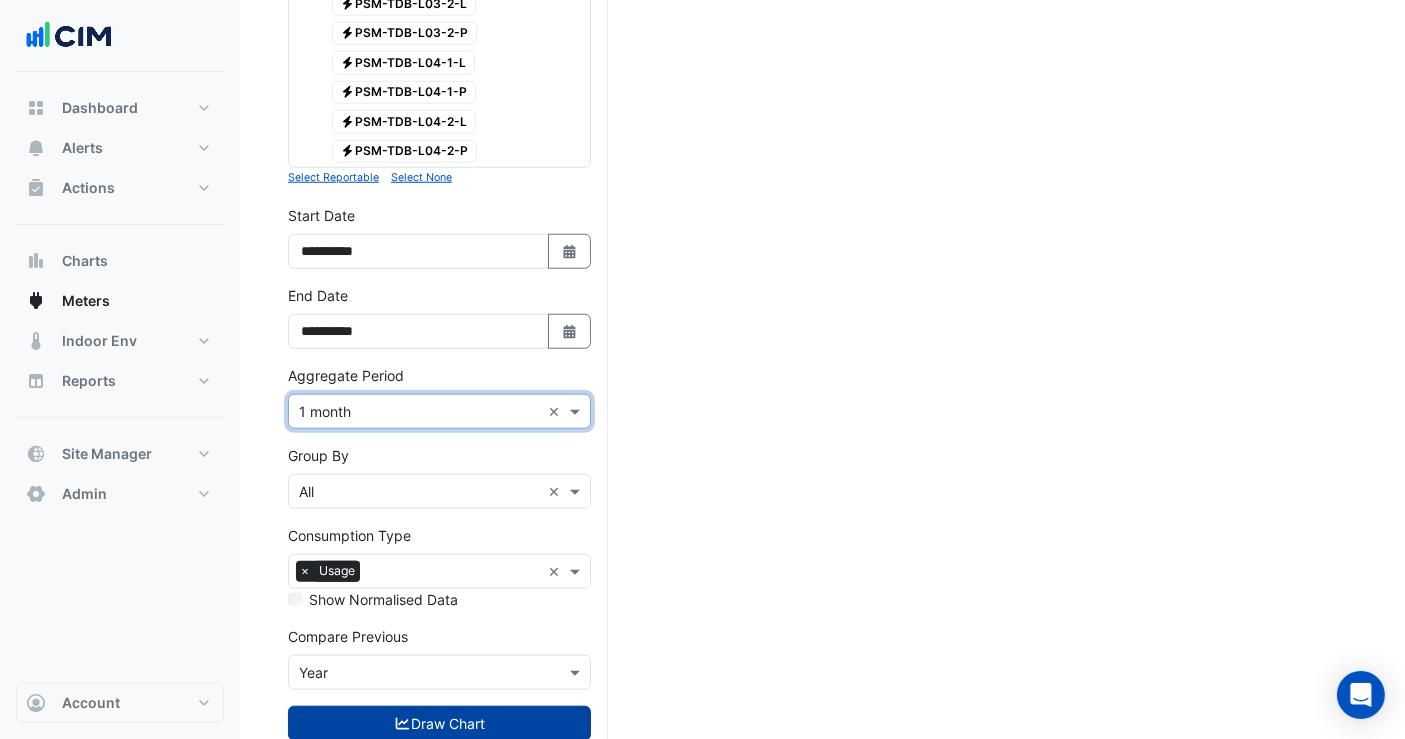 click 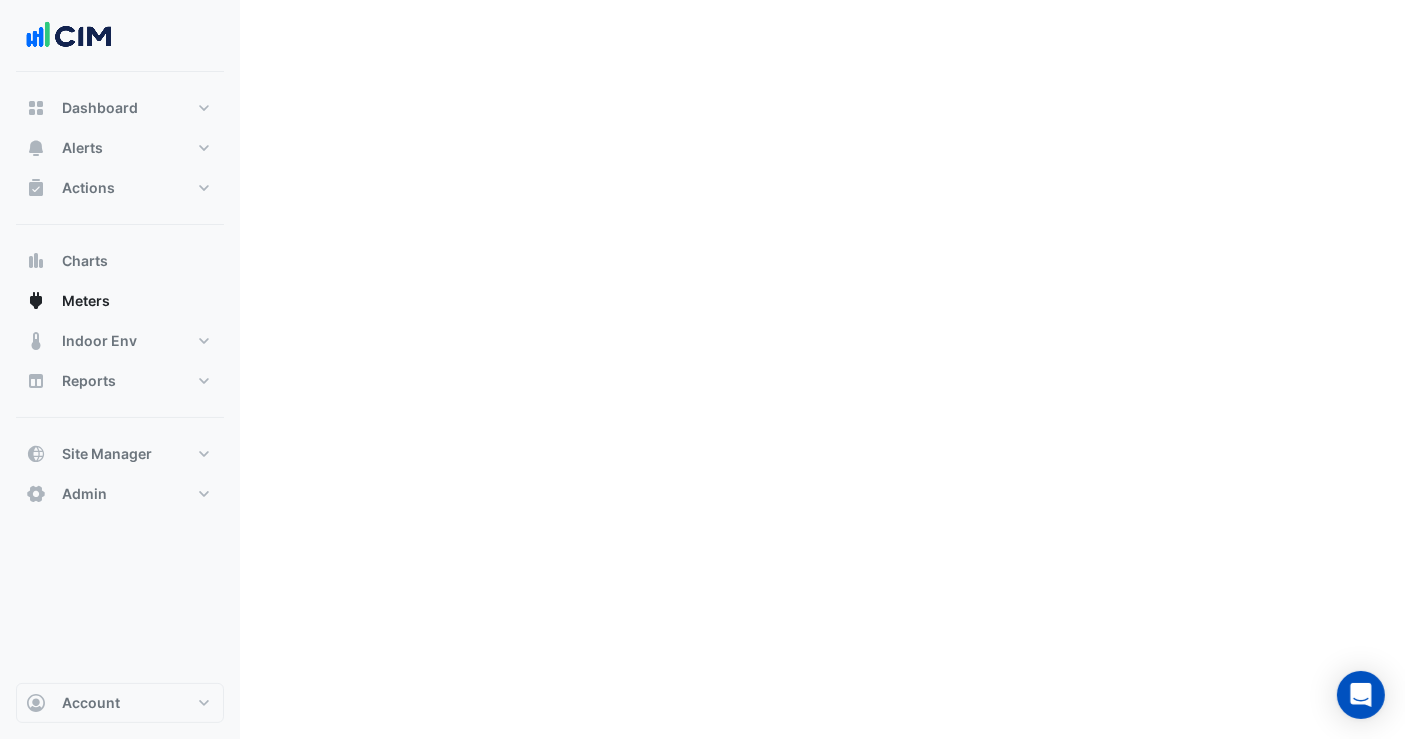 scroll, scrollTop: 0, scrollLeft: 0, axis: both 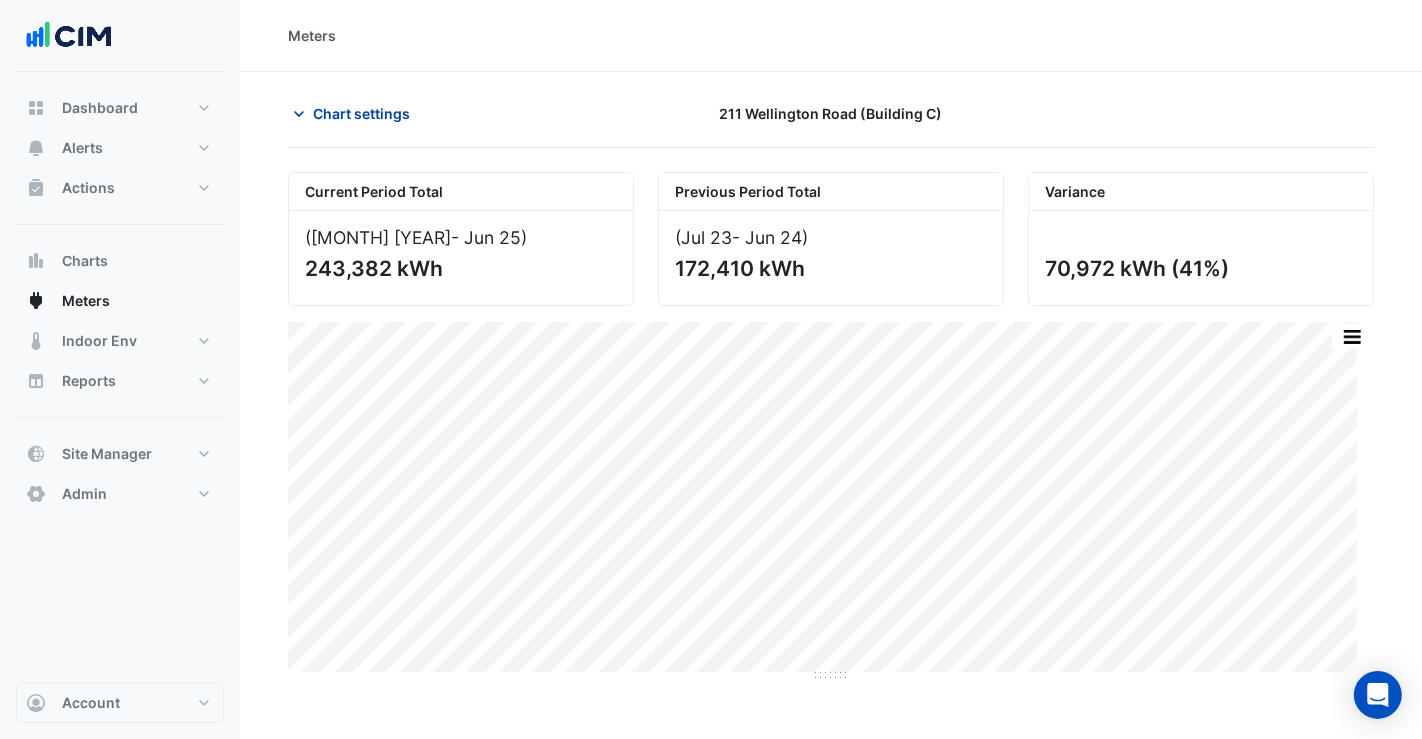 click on "Chart settings" 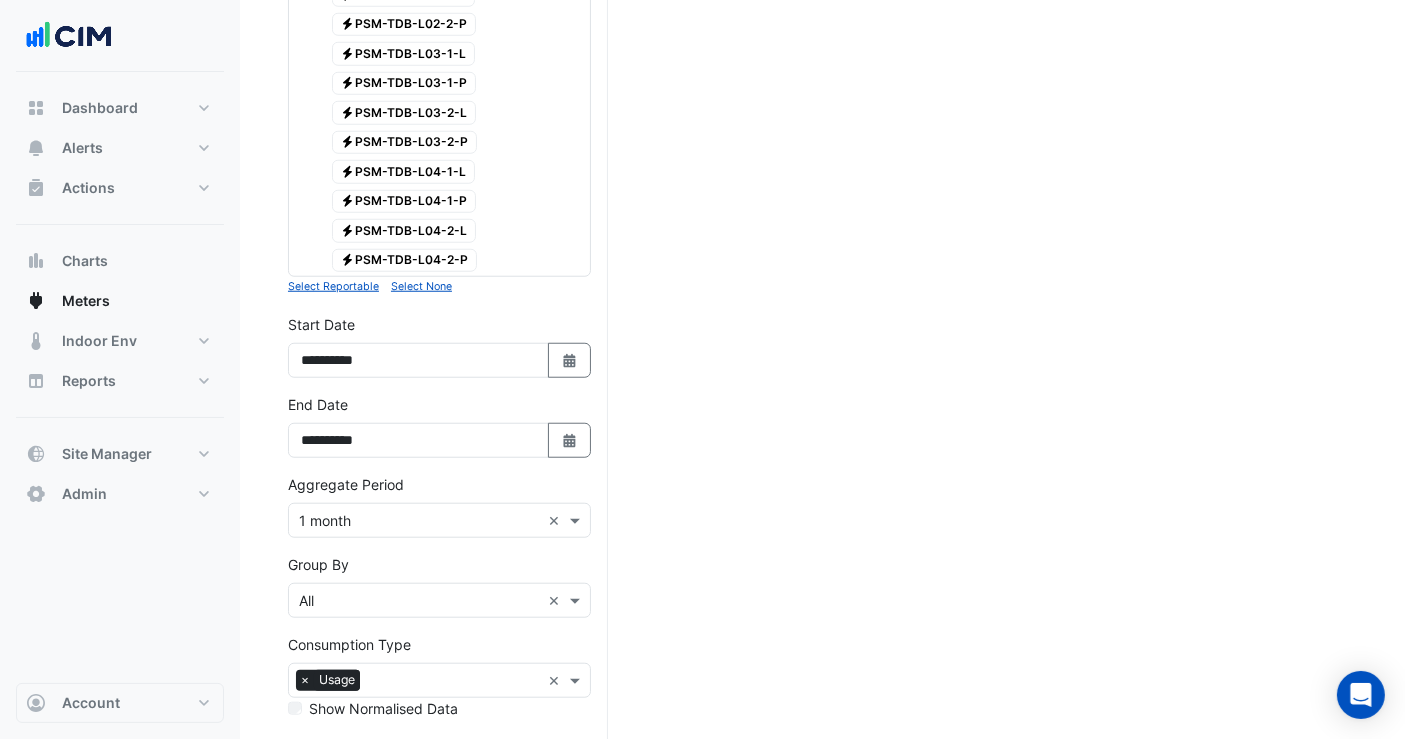 scroll, scrollTop: 1775, scrollLeft: 0, axis: vertical 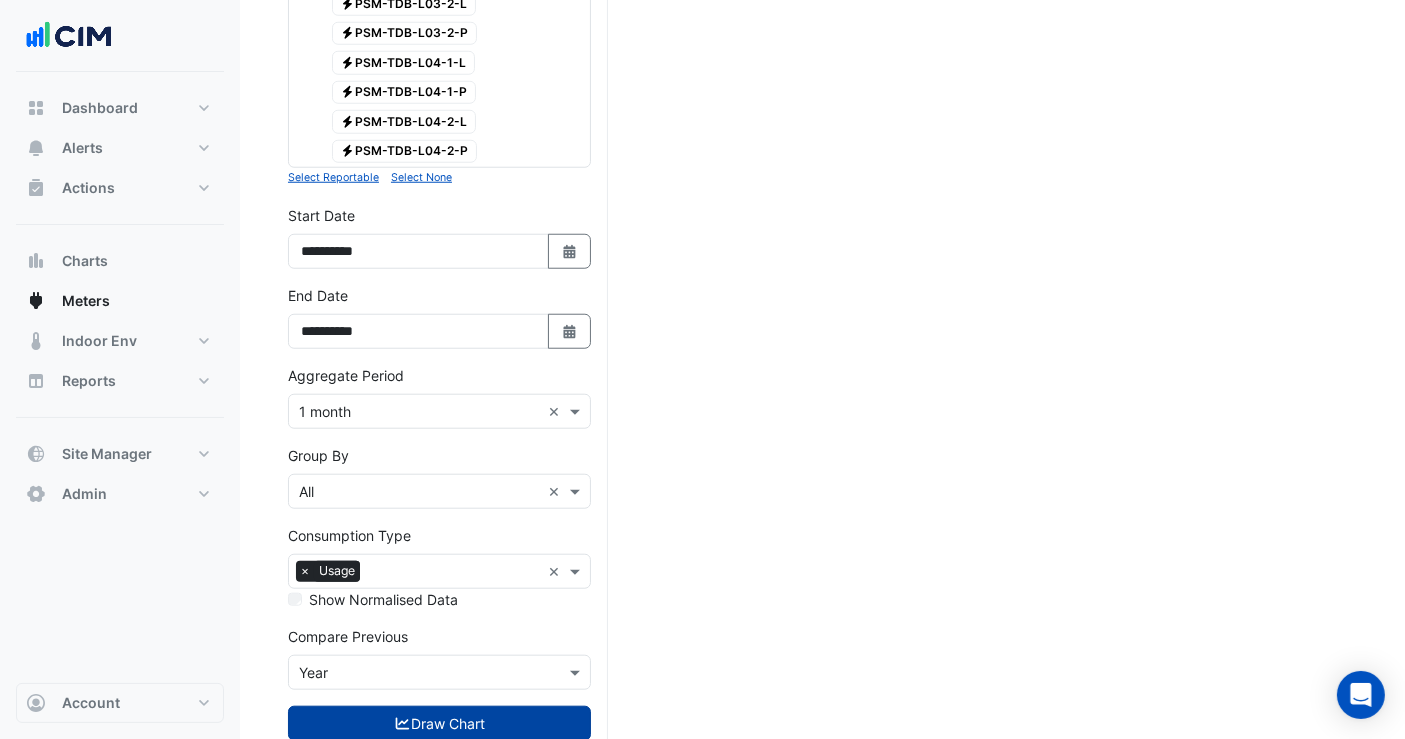 click at bounding box center (454, 573) 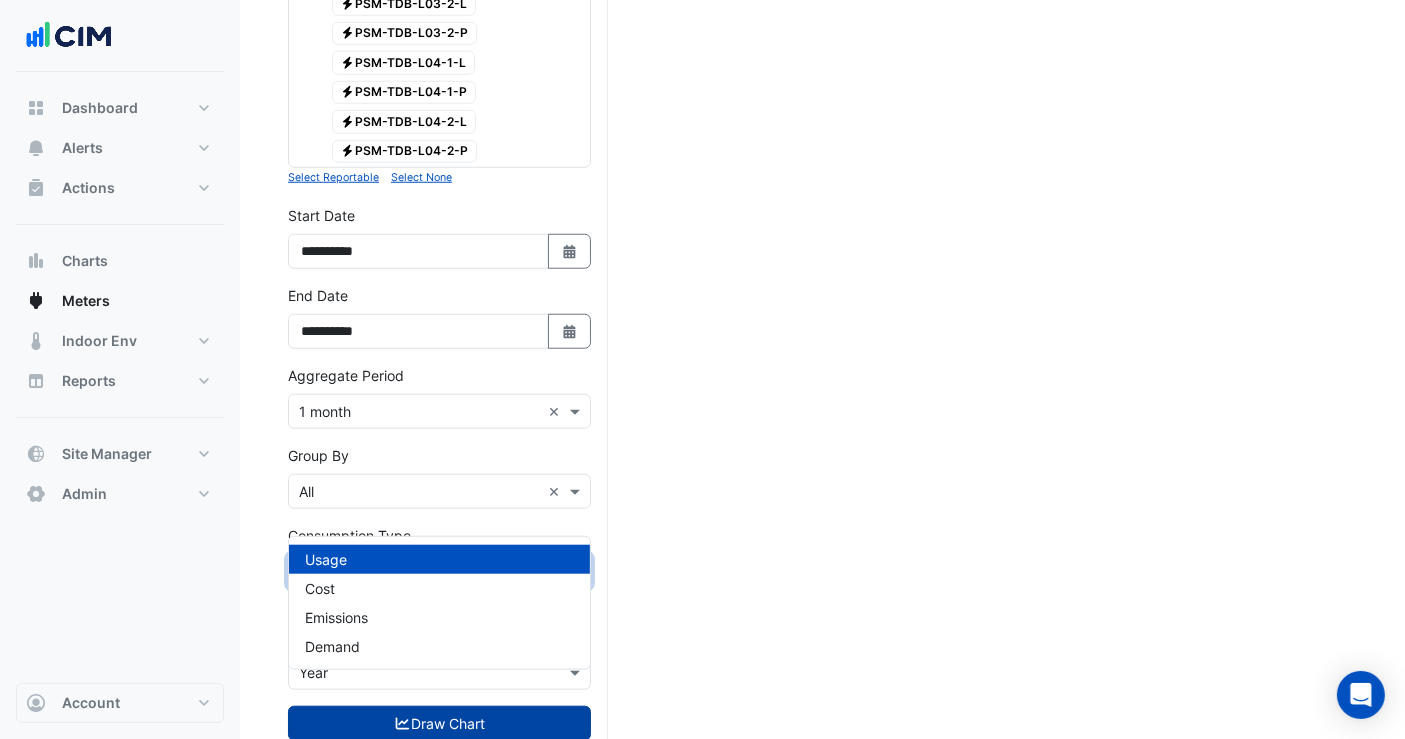 click on "×" at bounding box center (305, 571) 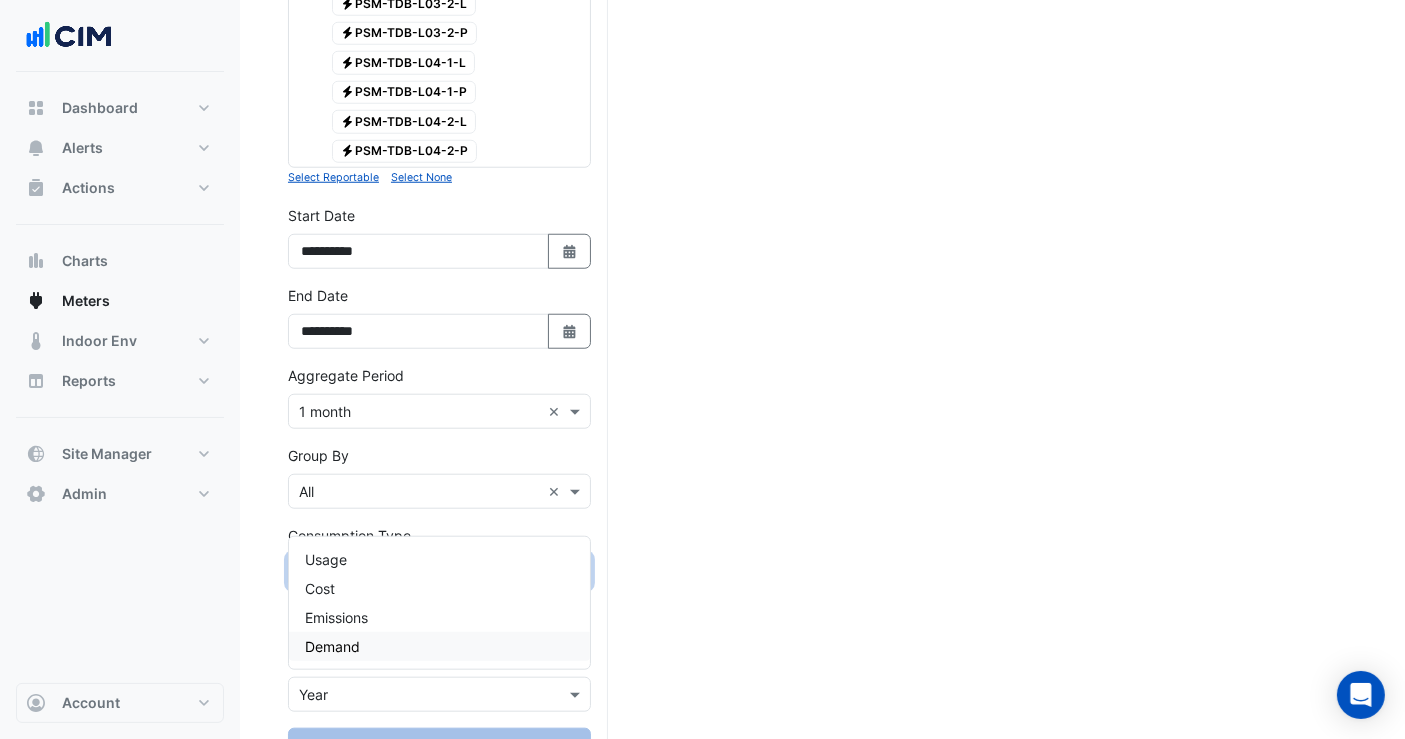 click on "Demand" at bounding box center (332, 646) 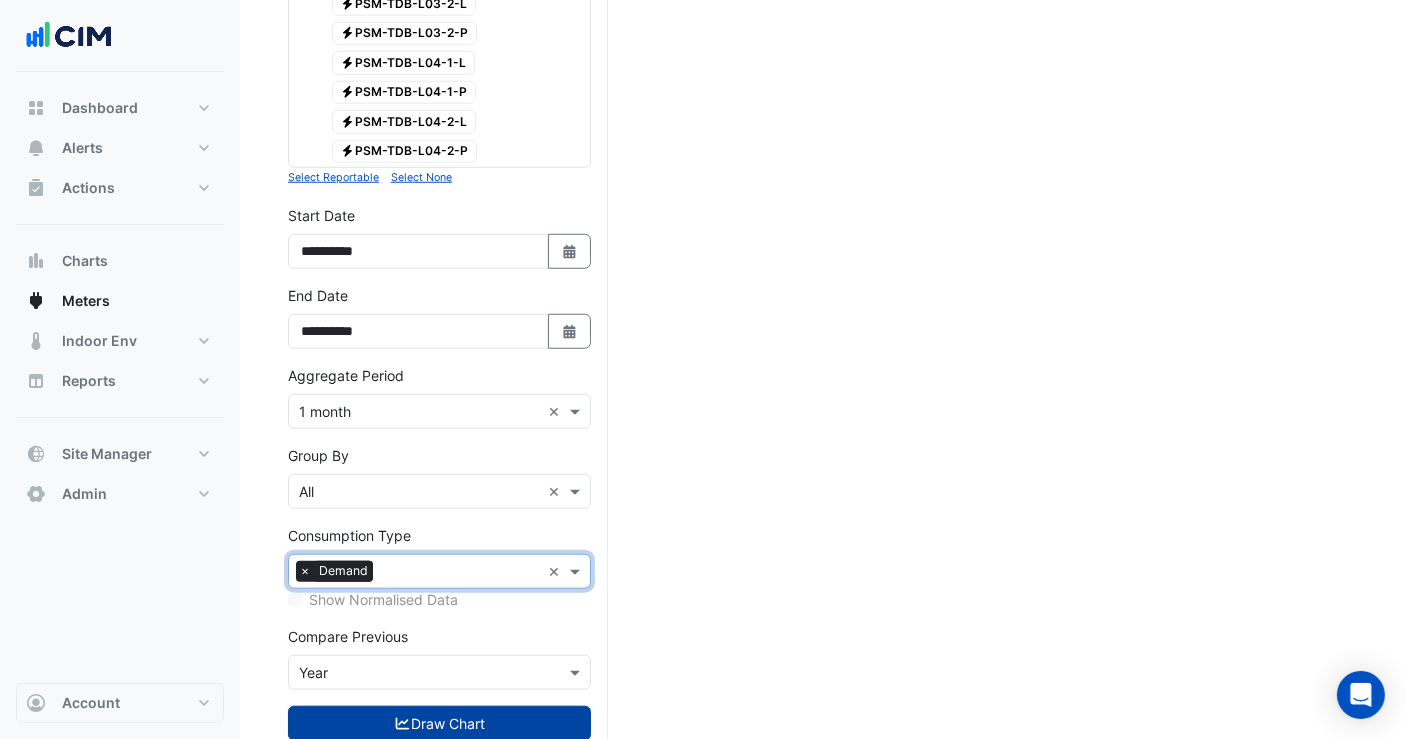 click on "Draw Chart" at bounding box center [439, 723] 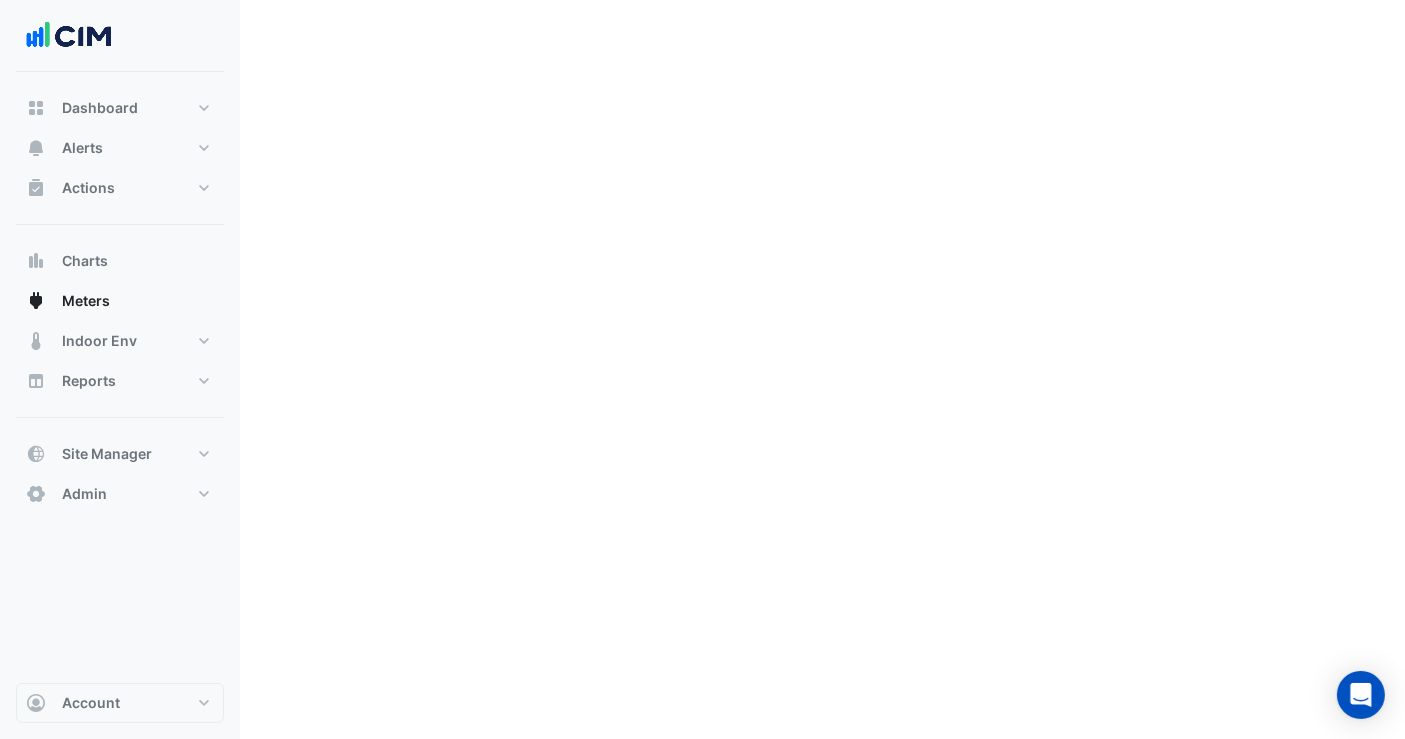 scroll, scrollTop: 0, scrollLeft: 0, axis: both 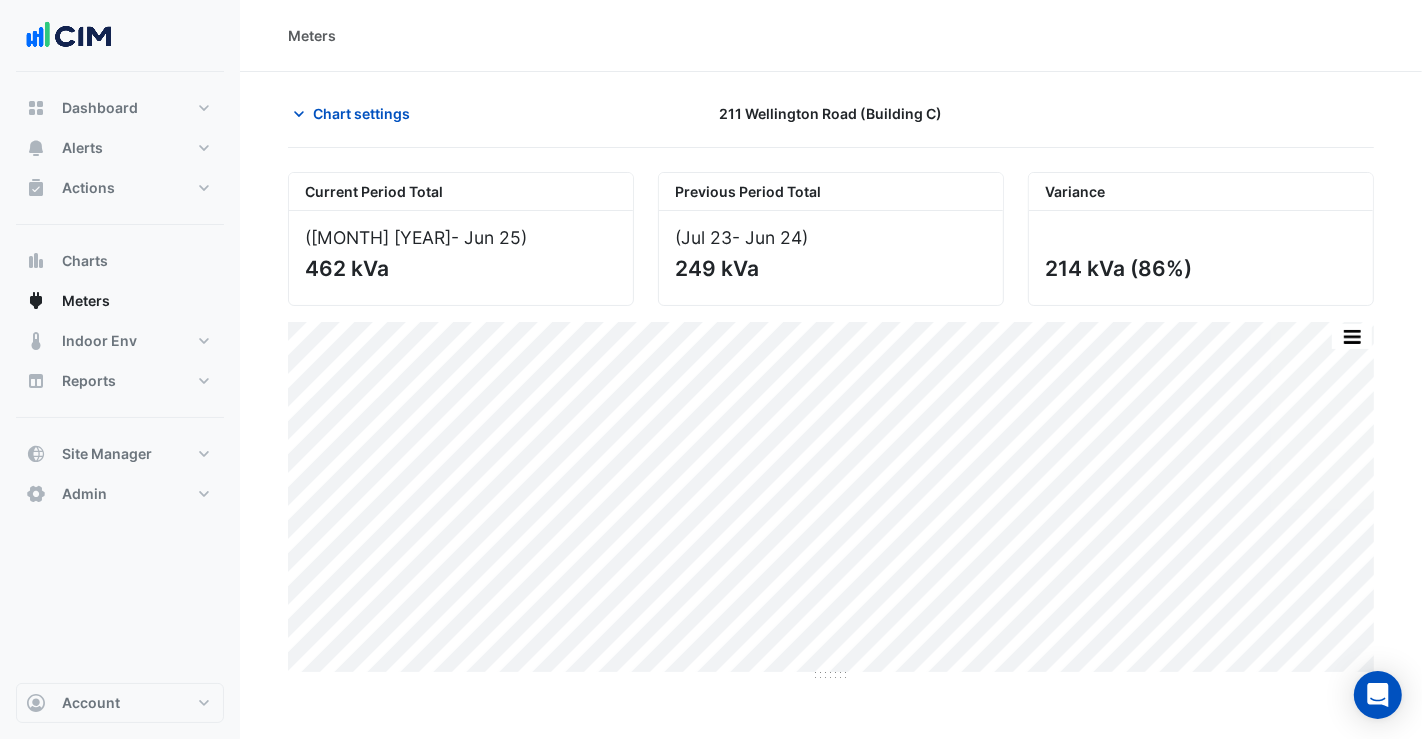 click 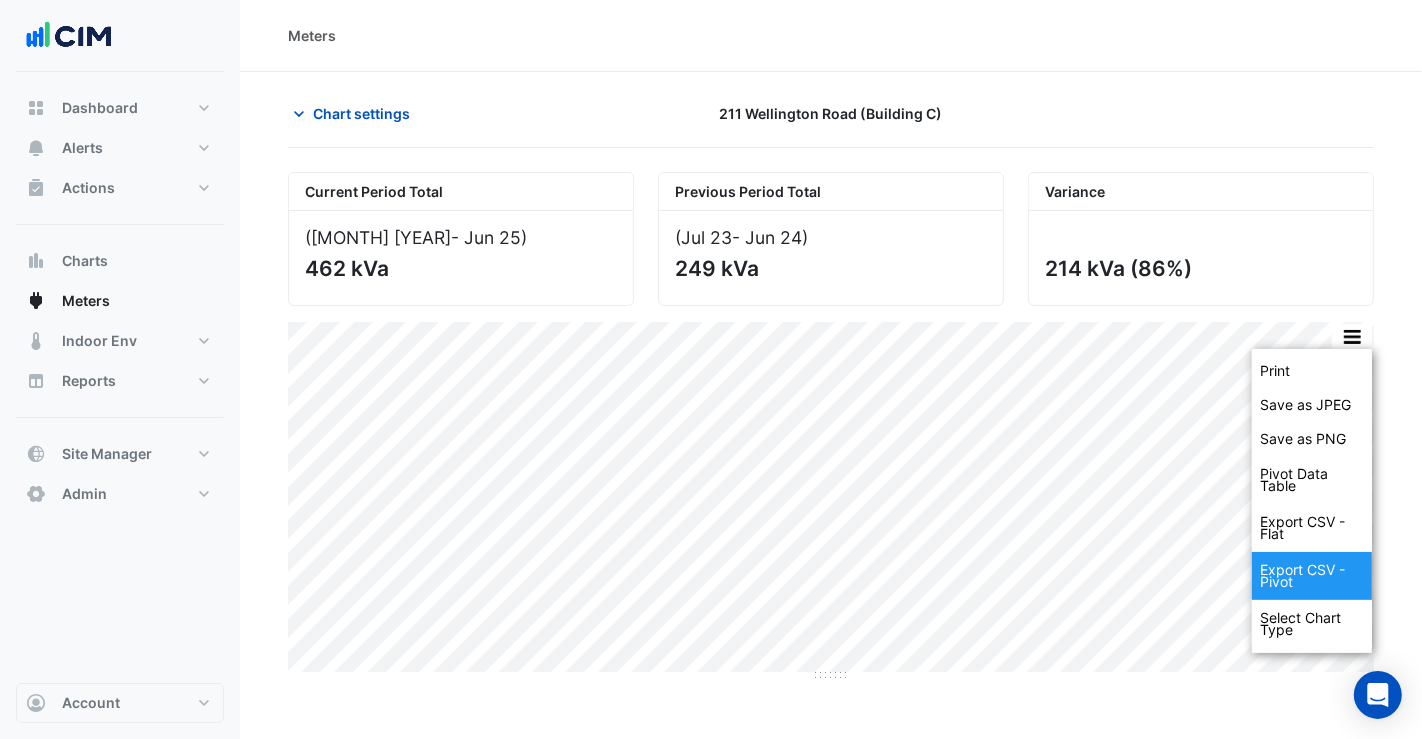 click on "Export CSV - Pivot" 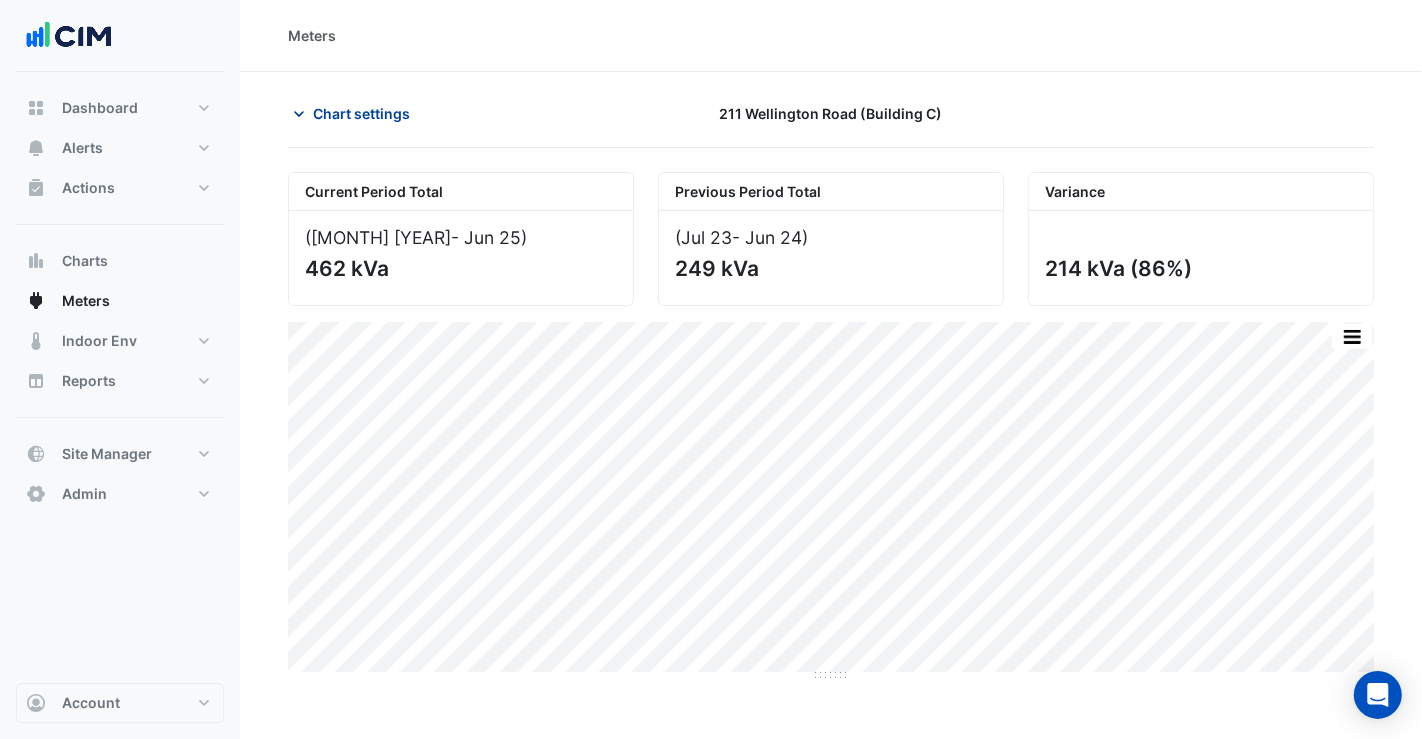 click on "Chart settings" 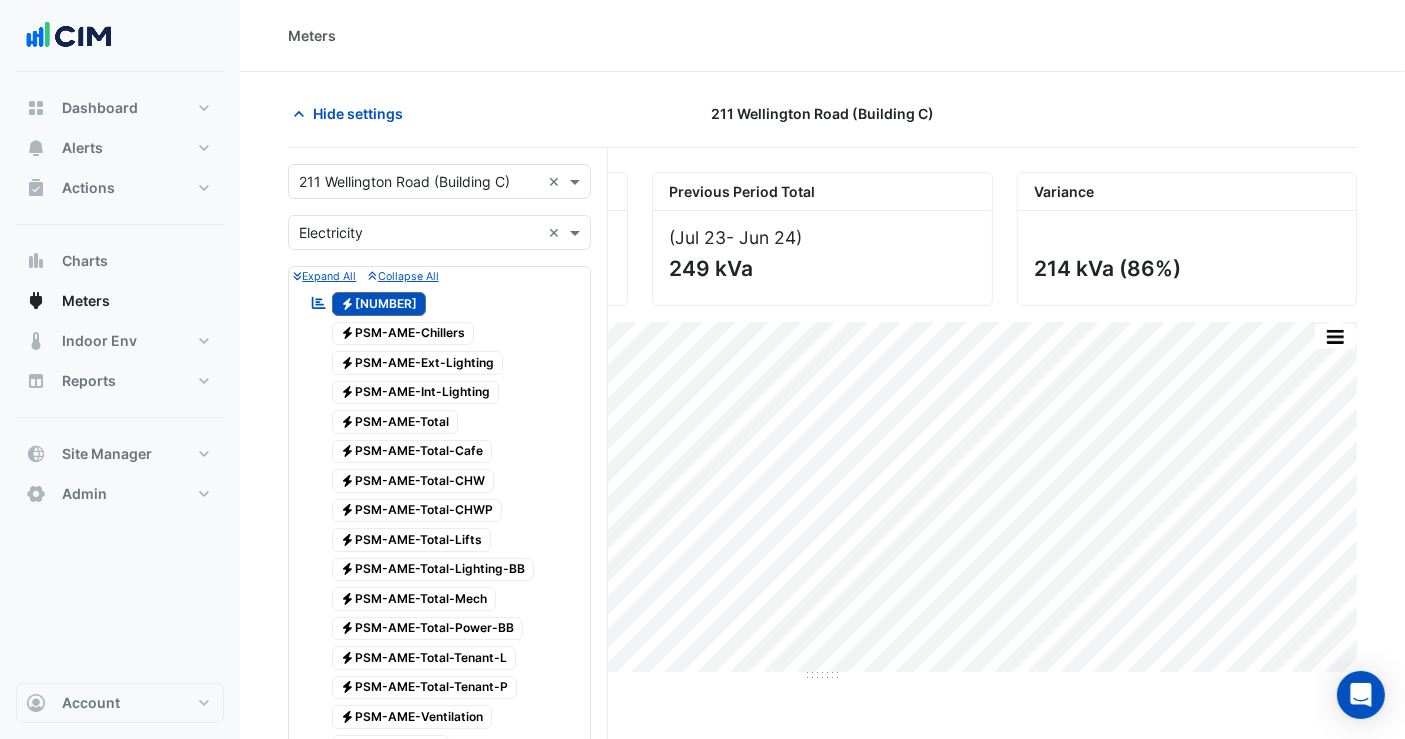 click on "Electricity
[NUMBER]" 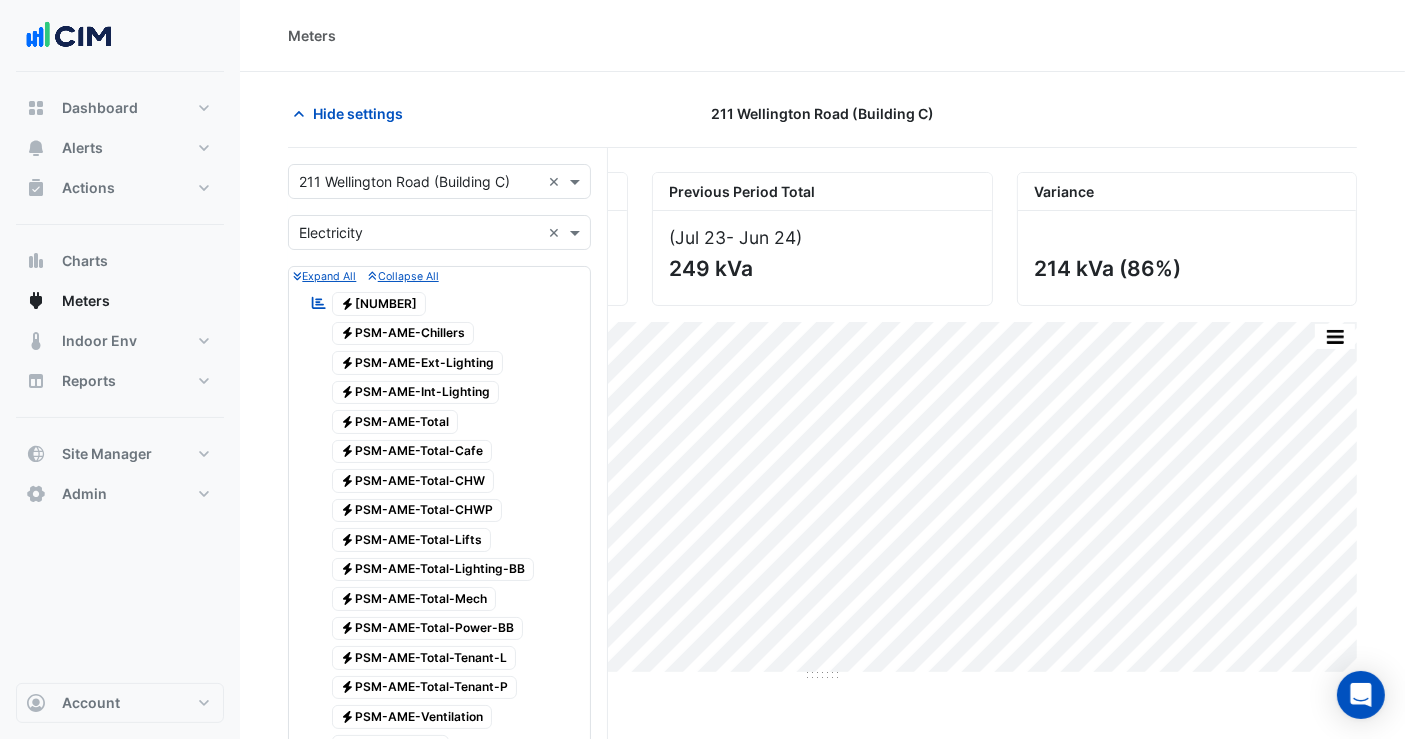 click on "Electricity
PSM-AME-Chillers" at bounding box center [403, 334] 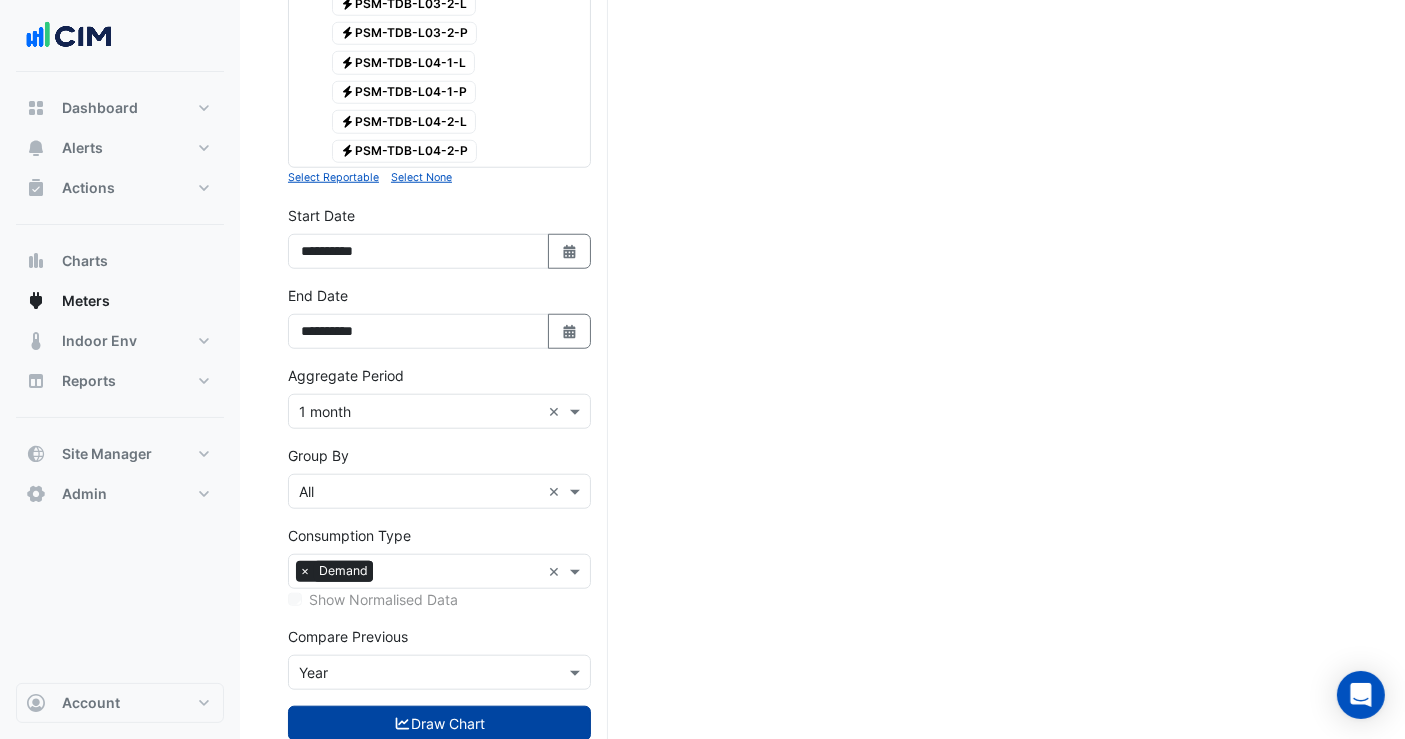 drag, startPoint x: 460, startPoint y: 658, endPoint x: 782, endPoint y: 551, distance: 339.31253 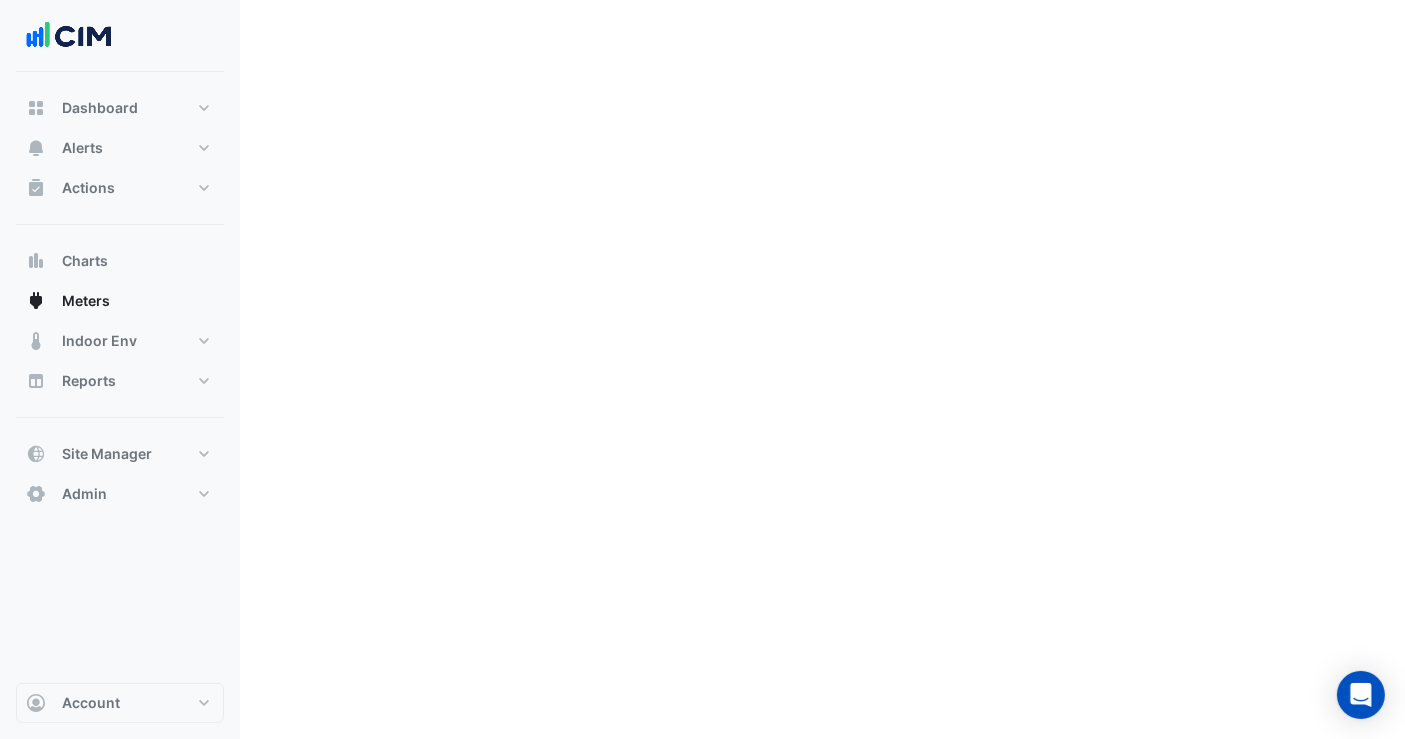 scroll, scrollTop: 0, scrollLeft: 0, axis: both 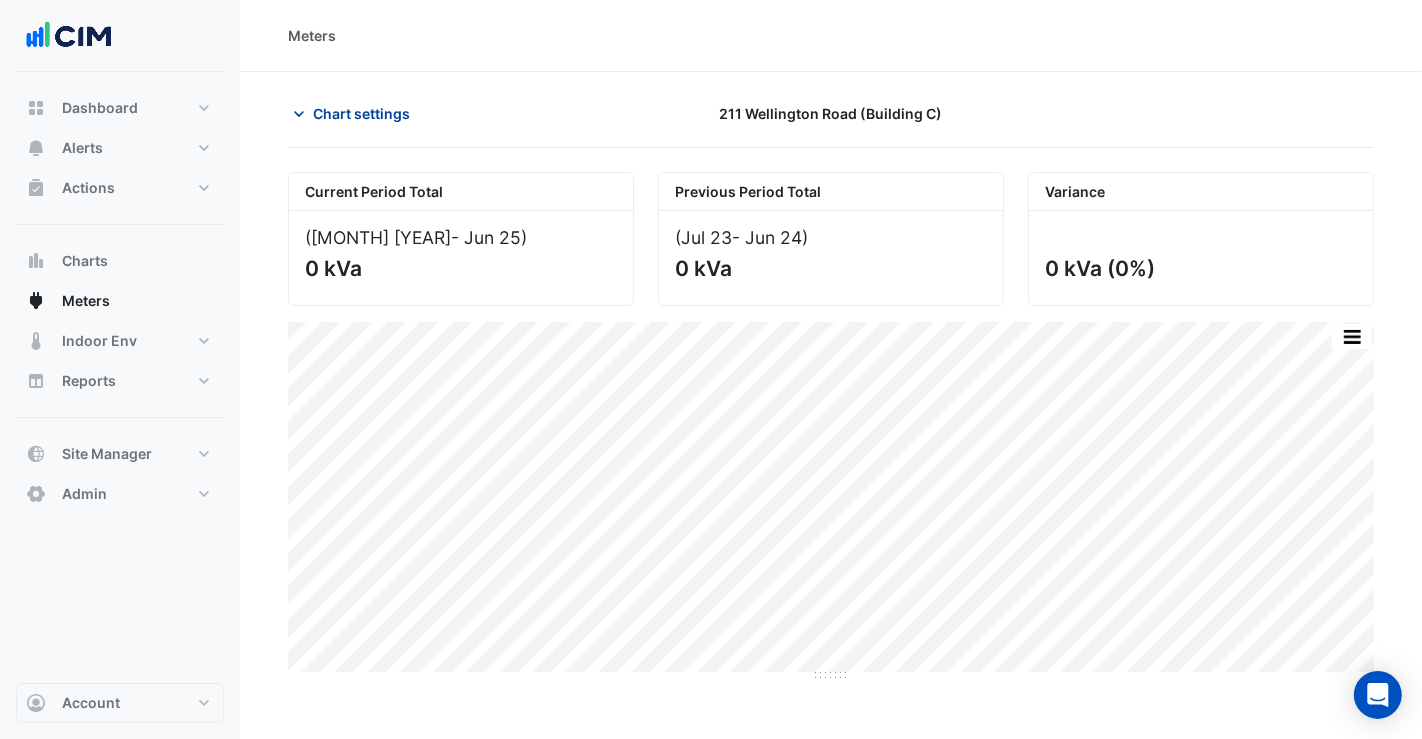 click on "Chart settings" 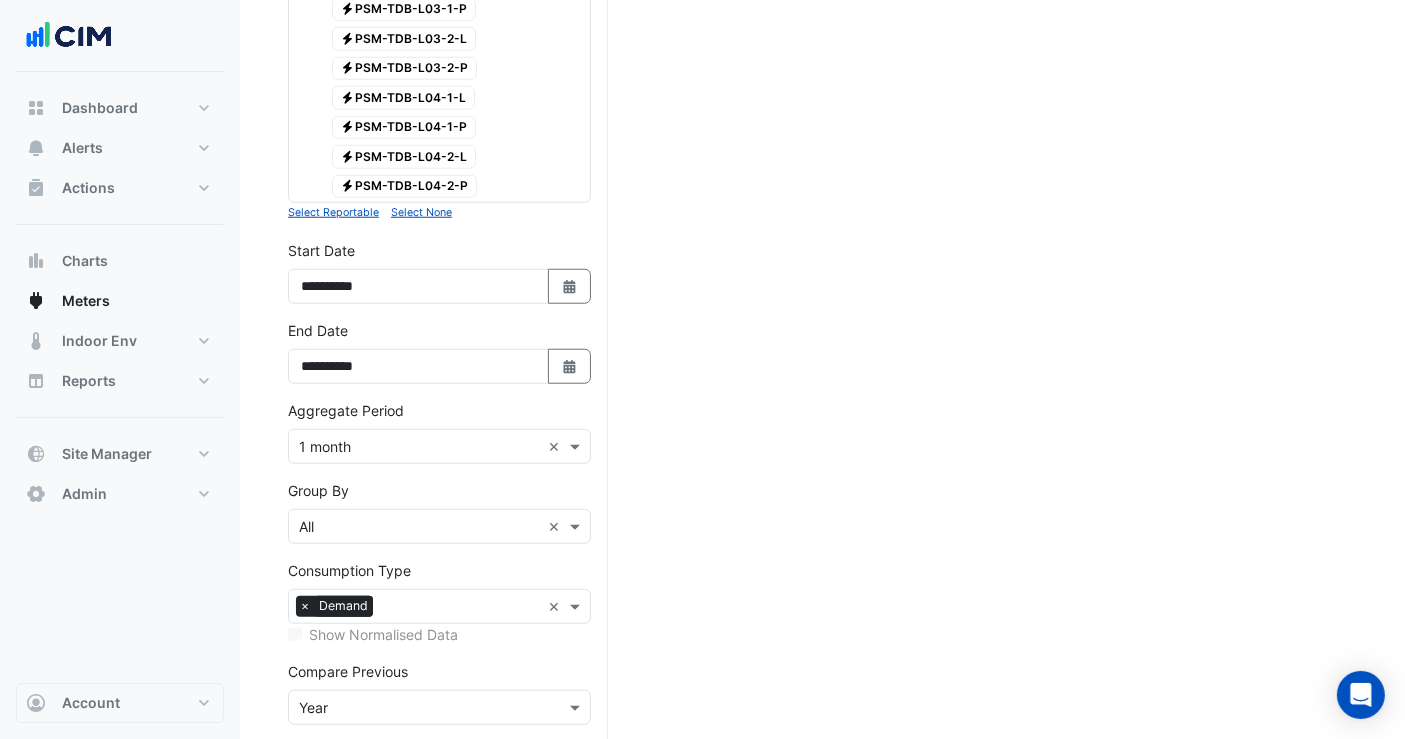 scroll, scrollTop: 1775, scrollLeft: 0, axis: vertical 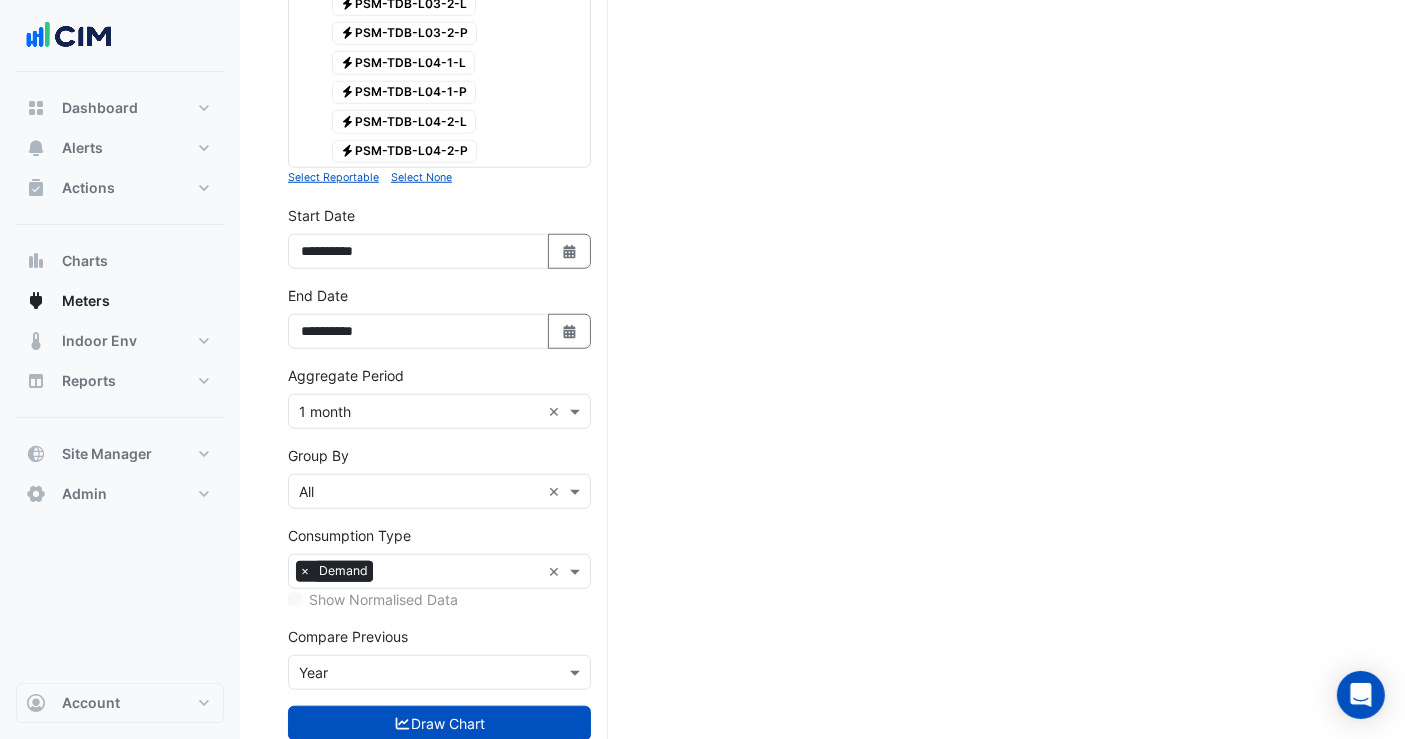 click on "×" at bounding box center [305, 571] 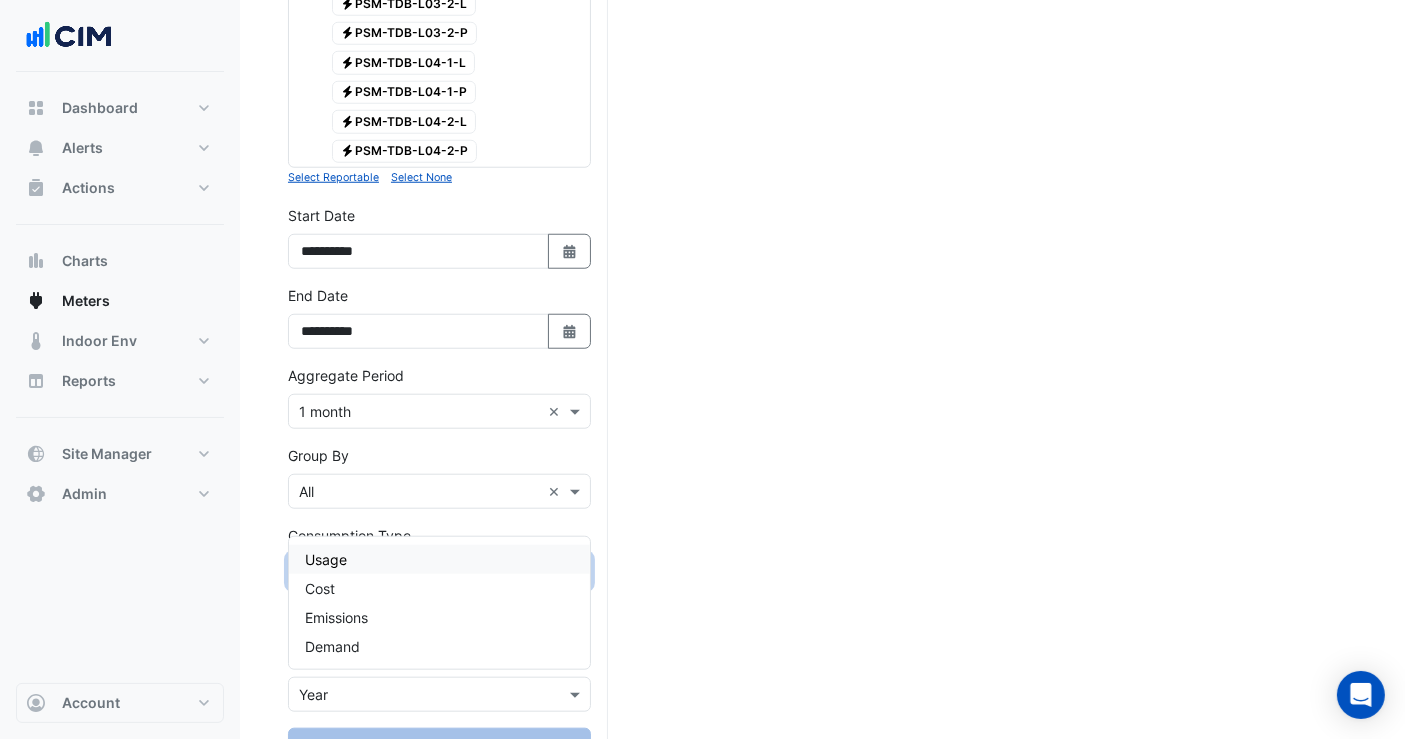 click at bounding box center [428, 573] 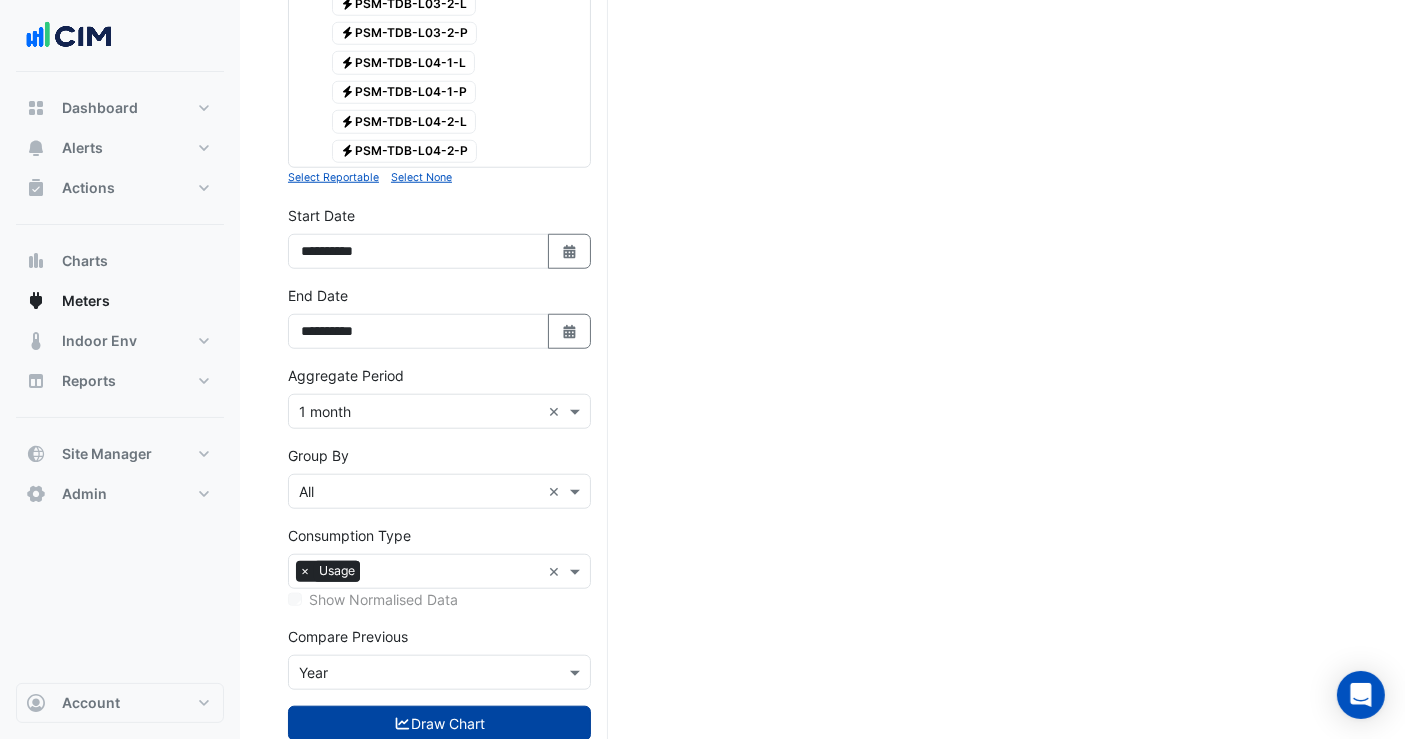 click on "Draw Chart" at bounding box center (439, 723) 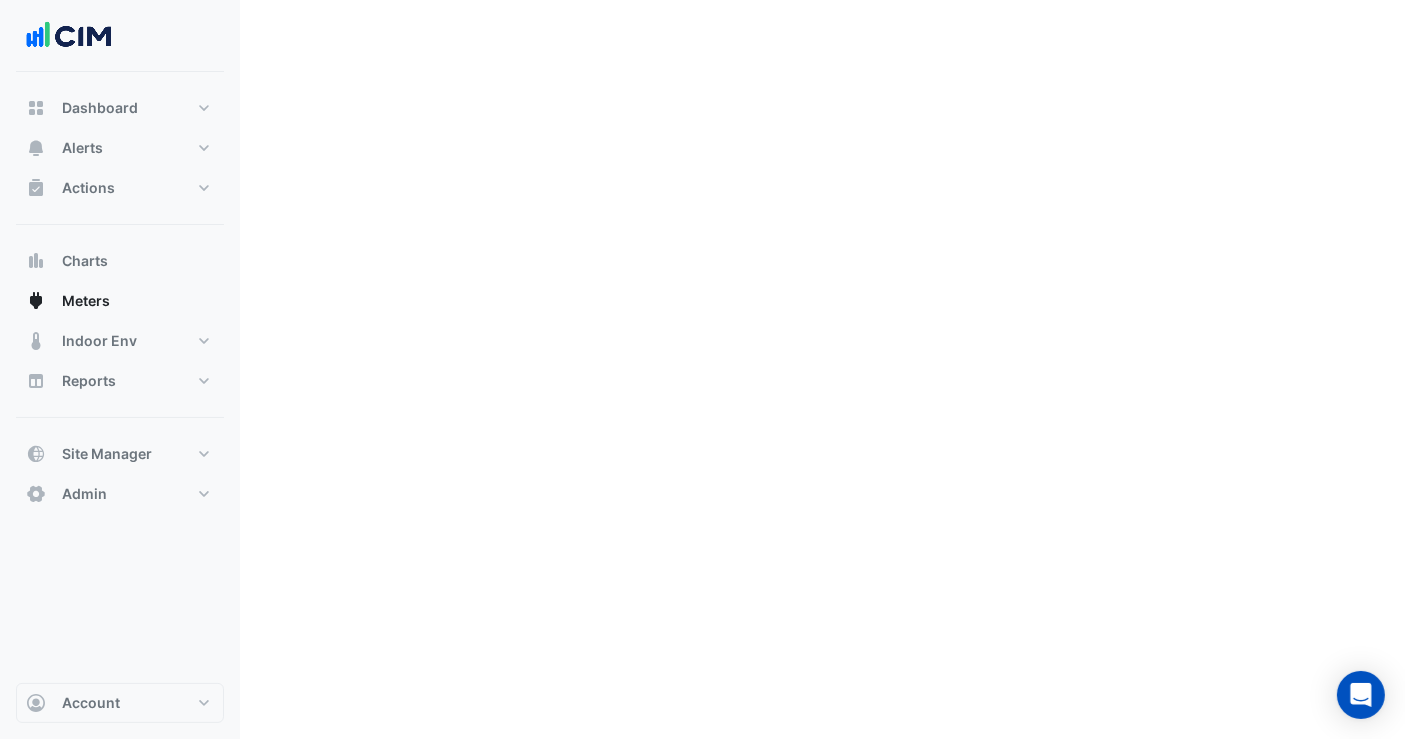 scroll, scrollTop: 0, scrollLeft: 0, axis: both 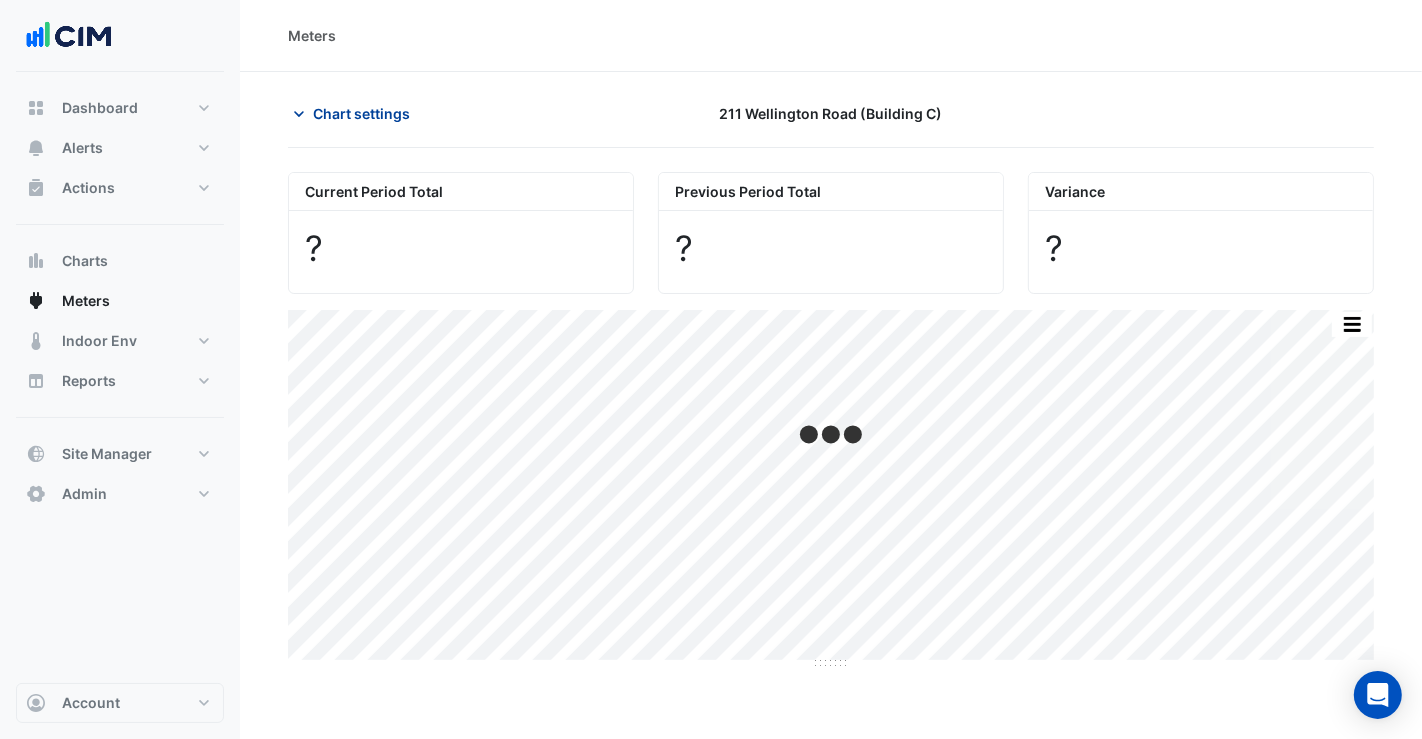 click on "Chart settings" 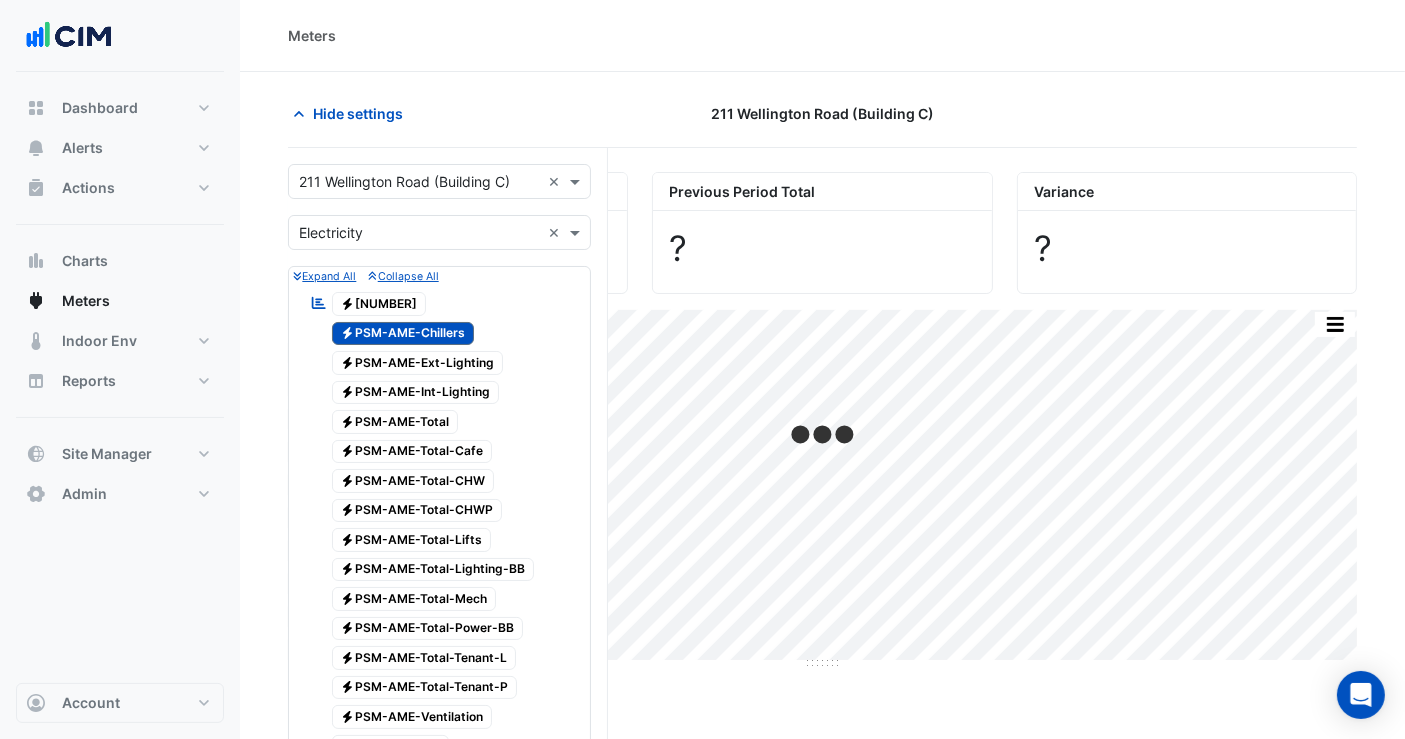 click at bounding box center [419, 233] 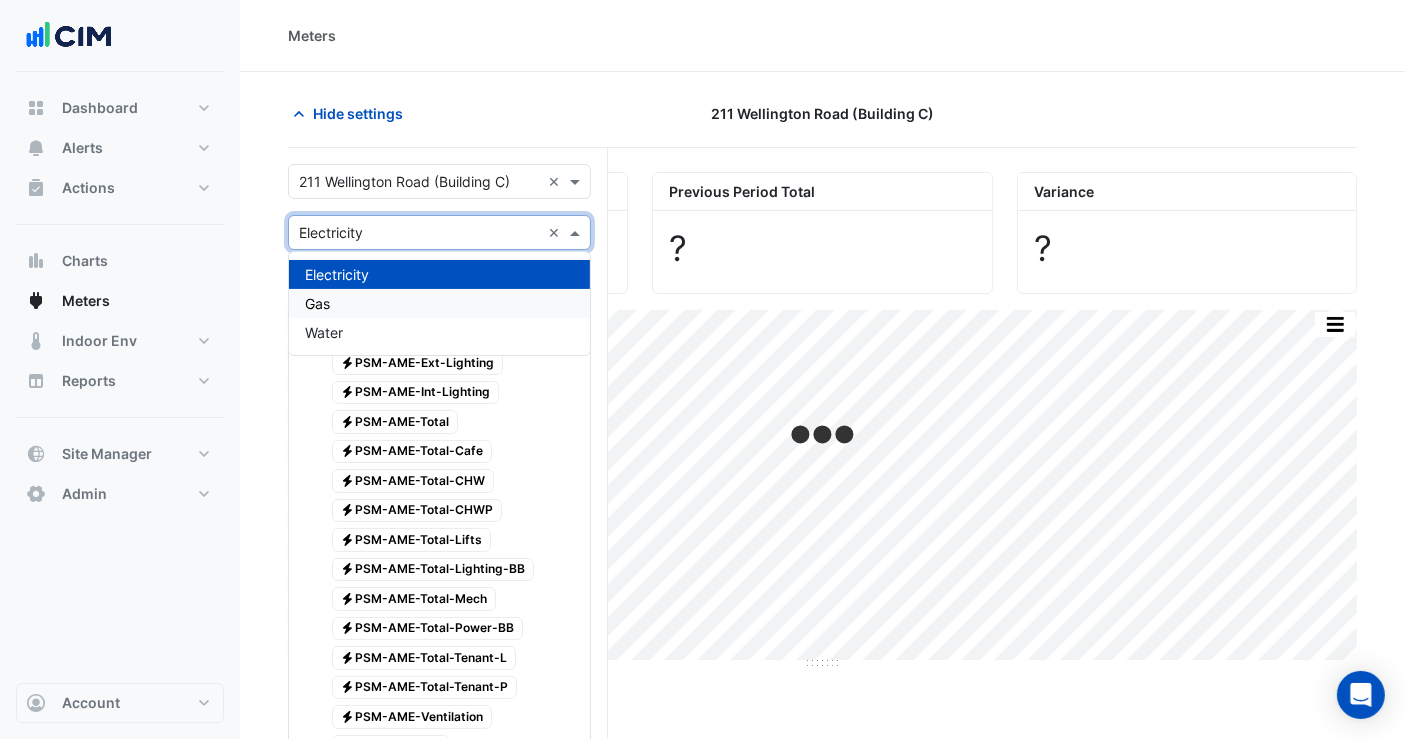 click on "Gas" at bounding box center (439, 303) 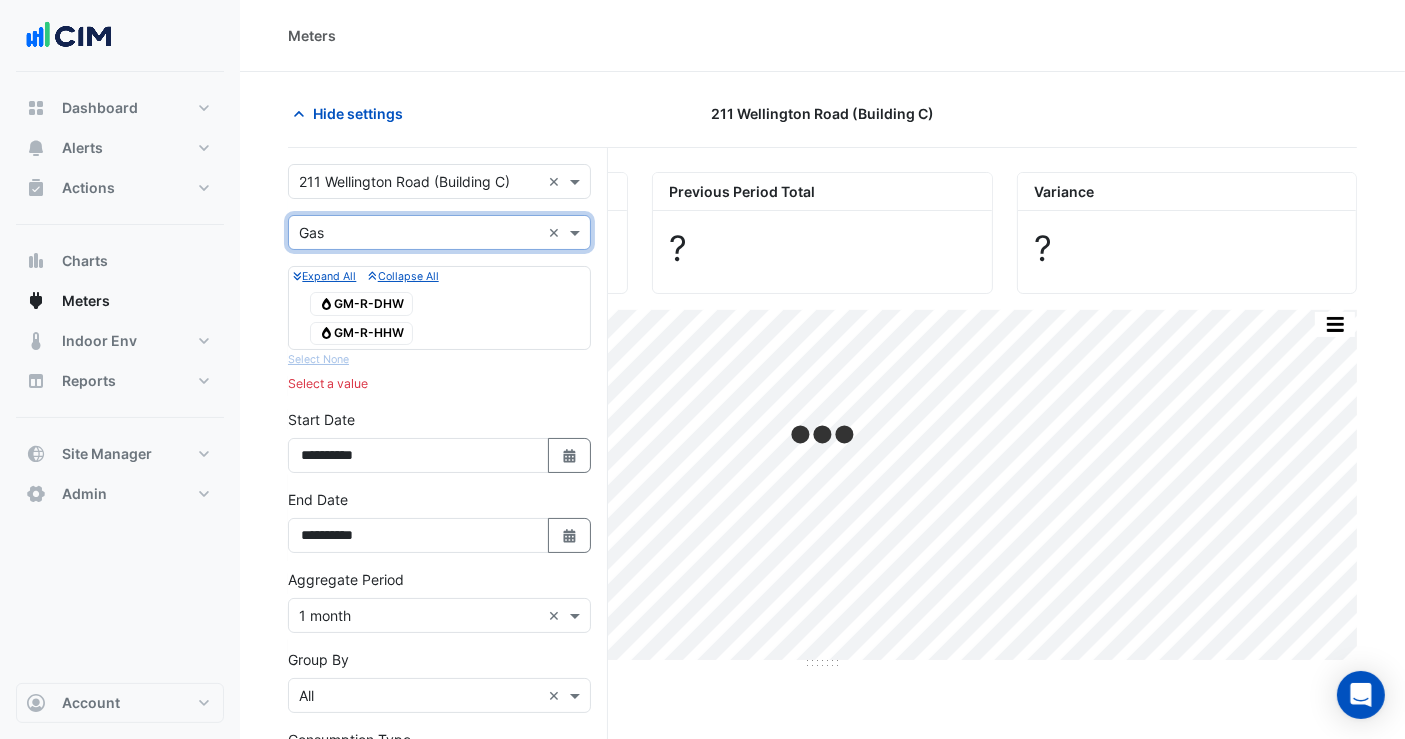 click at bounding box center [419, 233] 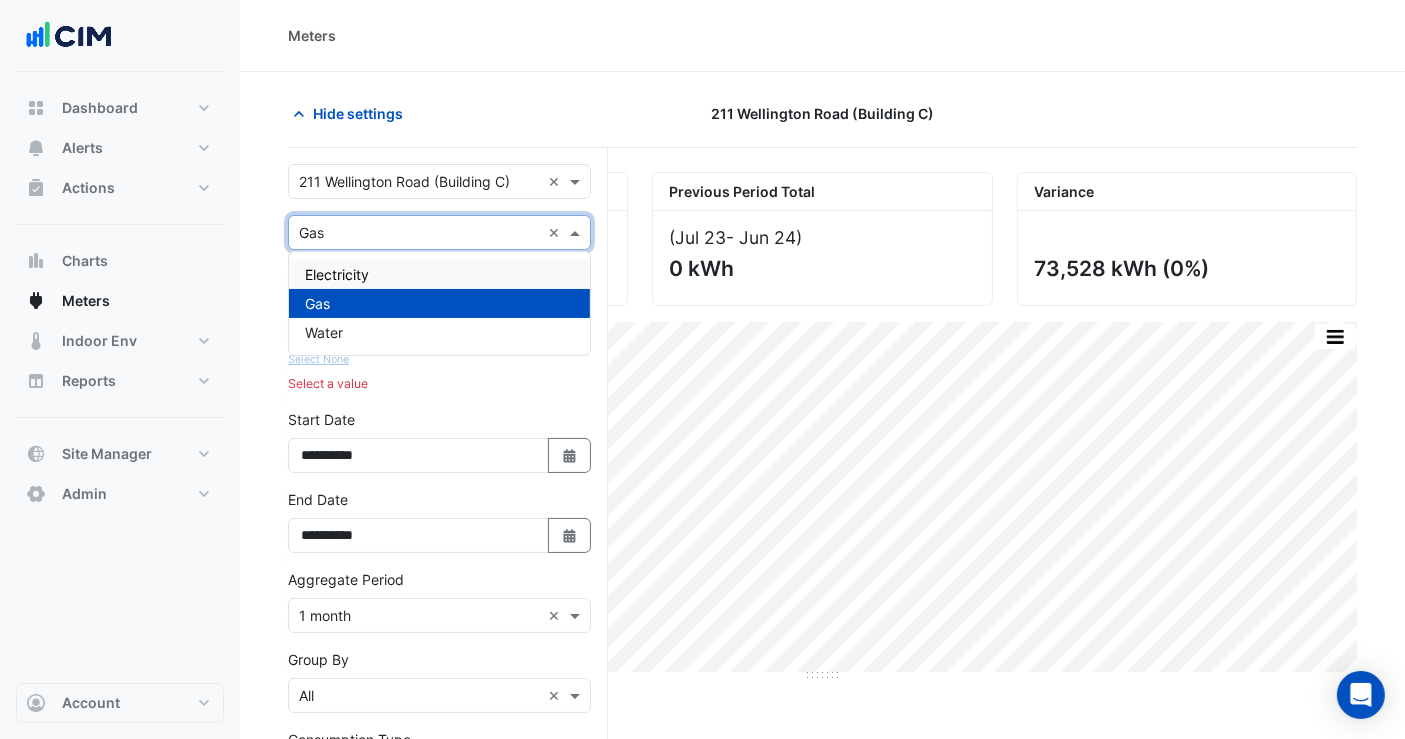 click on "Meters" 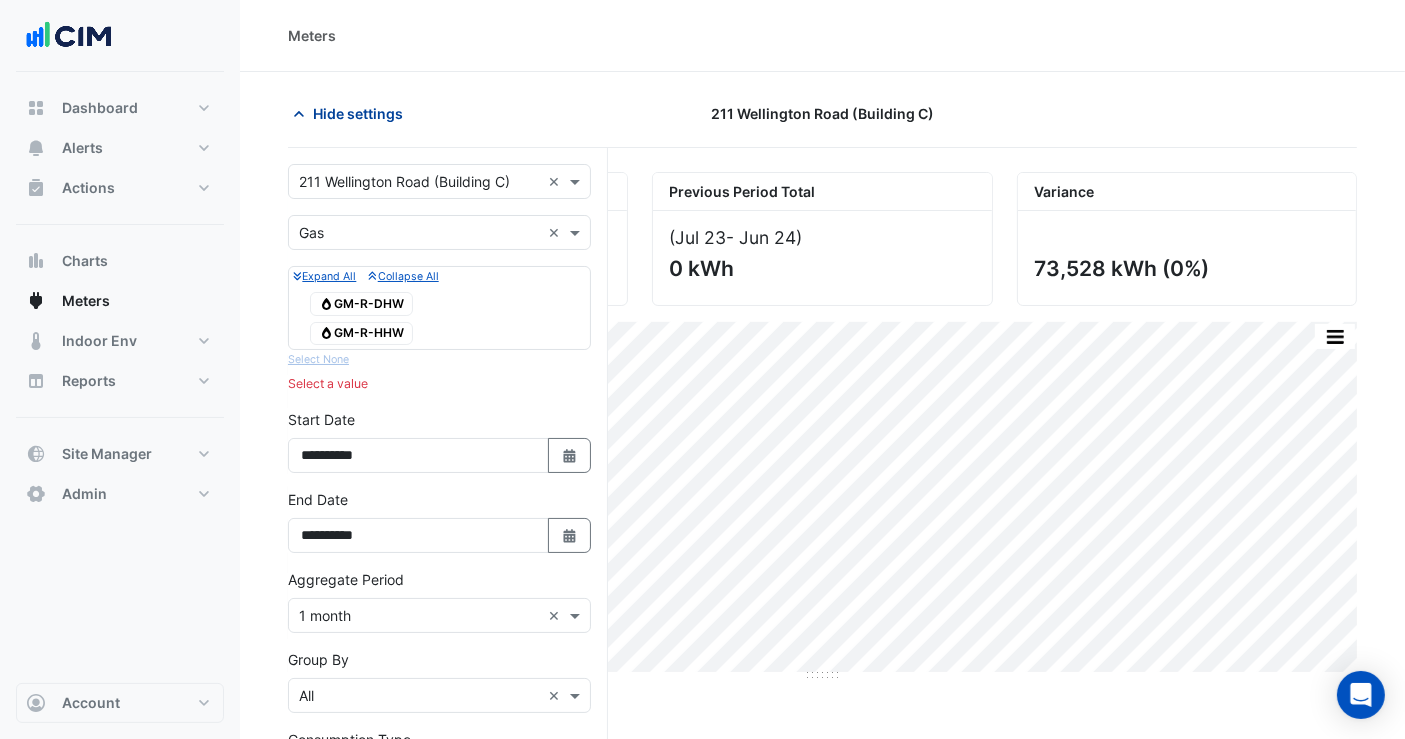 click on "Hide settings" 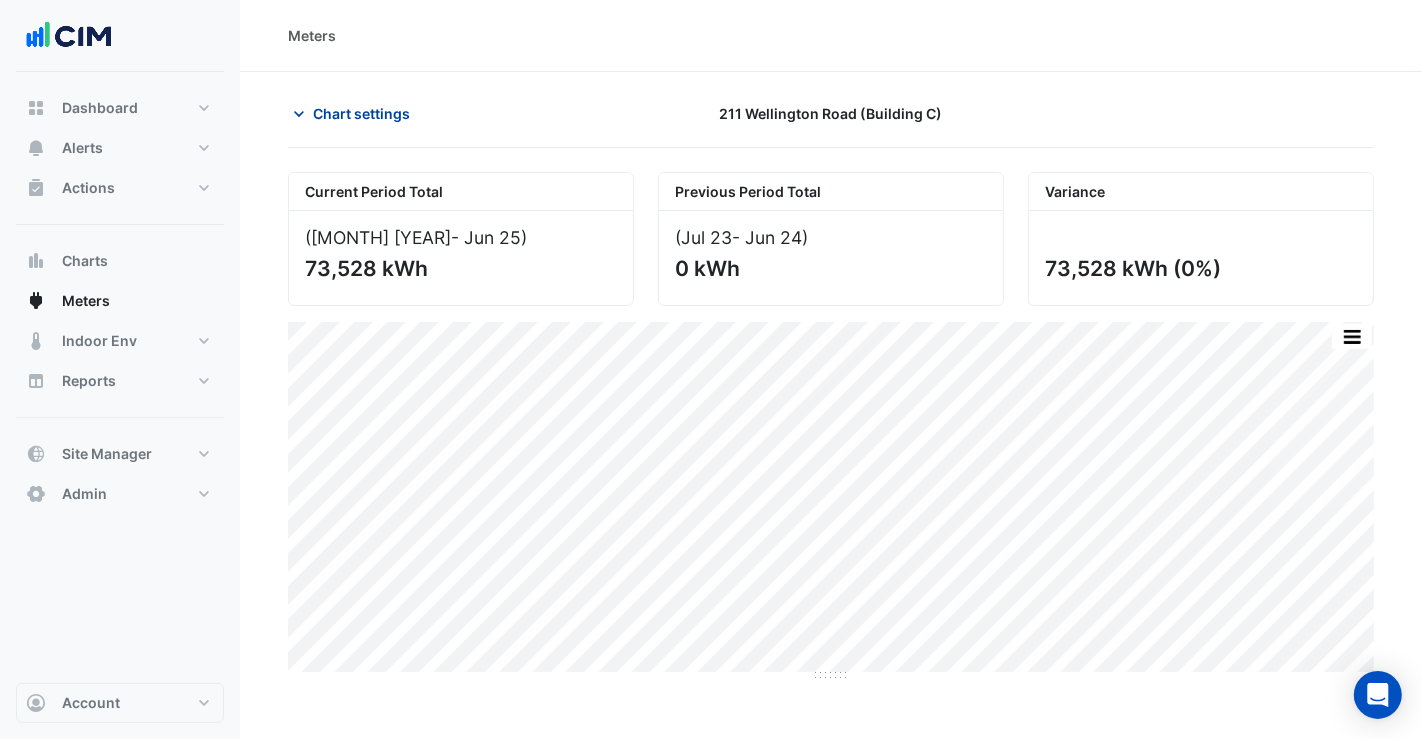 click on "Chart settings" 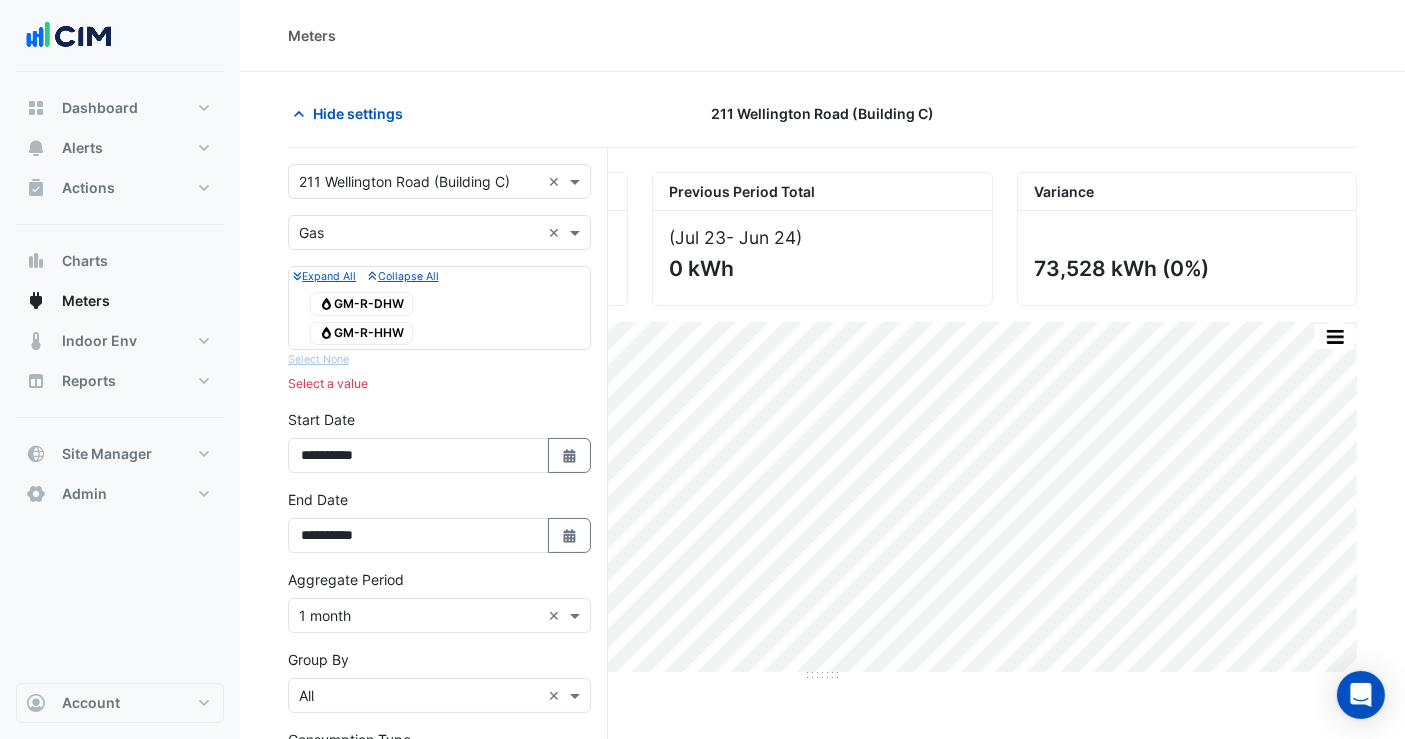 click on "Meters" 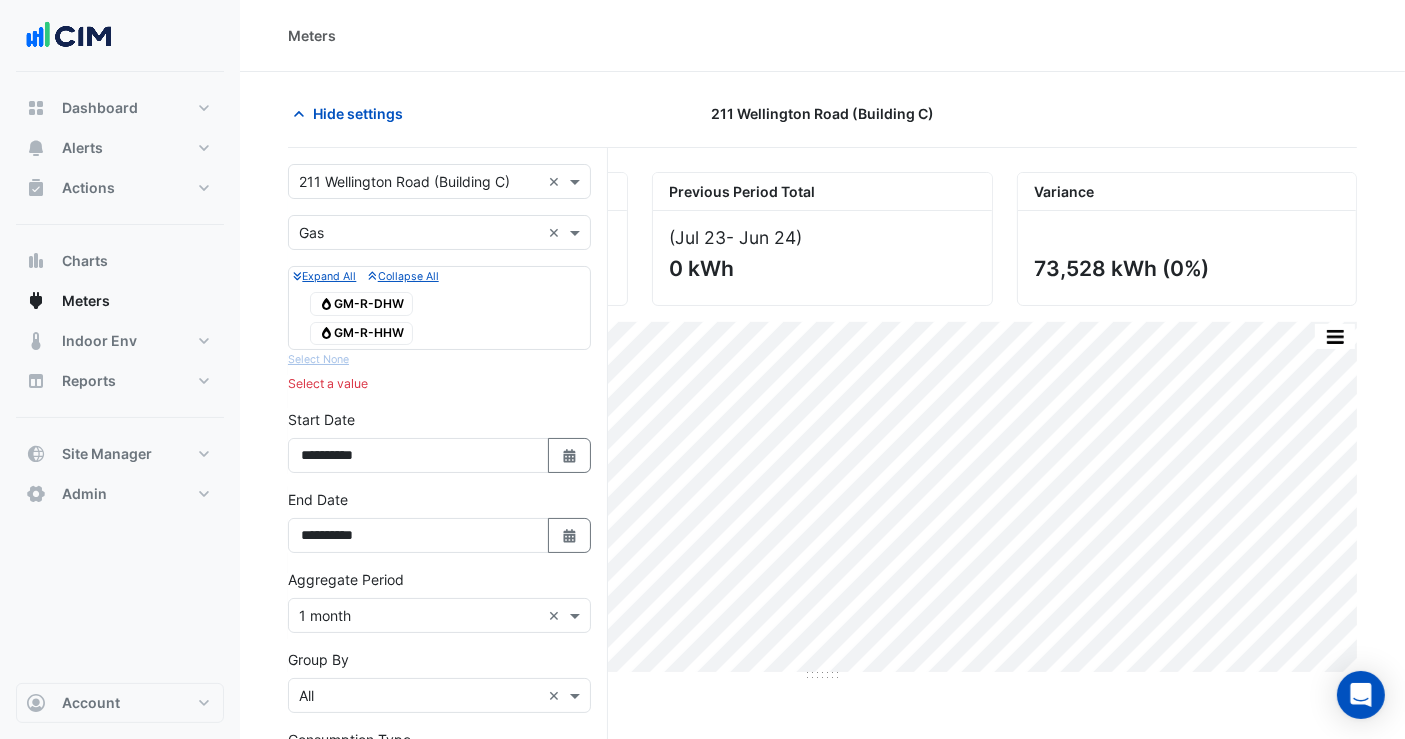 click on "Hide settings
[NUMBER] [STREET] ([BUILDING])
Current Period Total
([MONTH] [YEAR]  - [MONTH] [YEAR] )
73,528 kWh
Previous Period Total
([MONTH] [YEAR]  - [MONTH] [YEAR] )
0 kWh
Variance
73,528 kWh
(0%)
Print Save as JPEG Save as PNG Pivot Data Table Export CSV - Flat Export CSV - Pivot Select Chart Type    —    All Usage             [MONTH] [YEAR]" 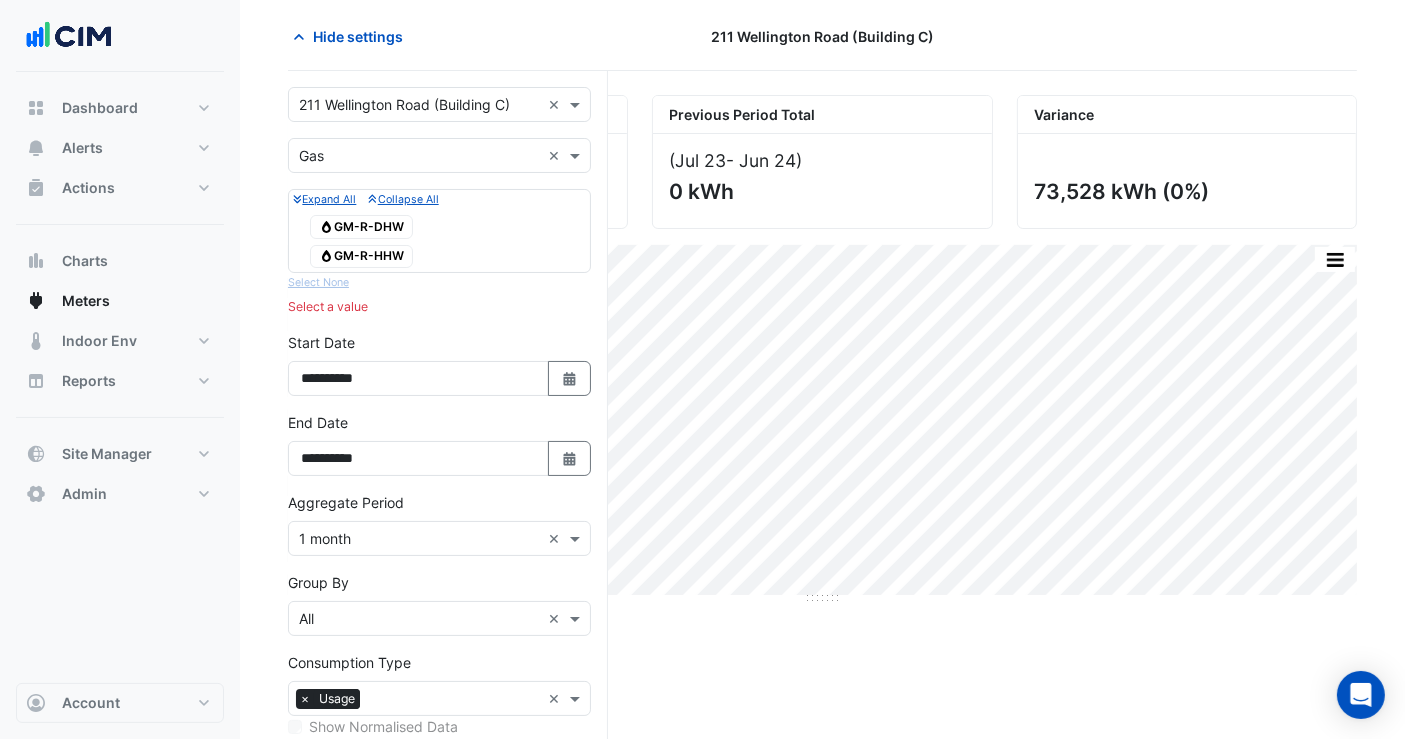 scroll, scrollTop: 111, scrollLeft: 0, axis: vertical 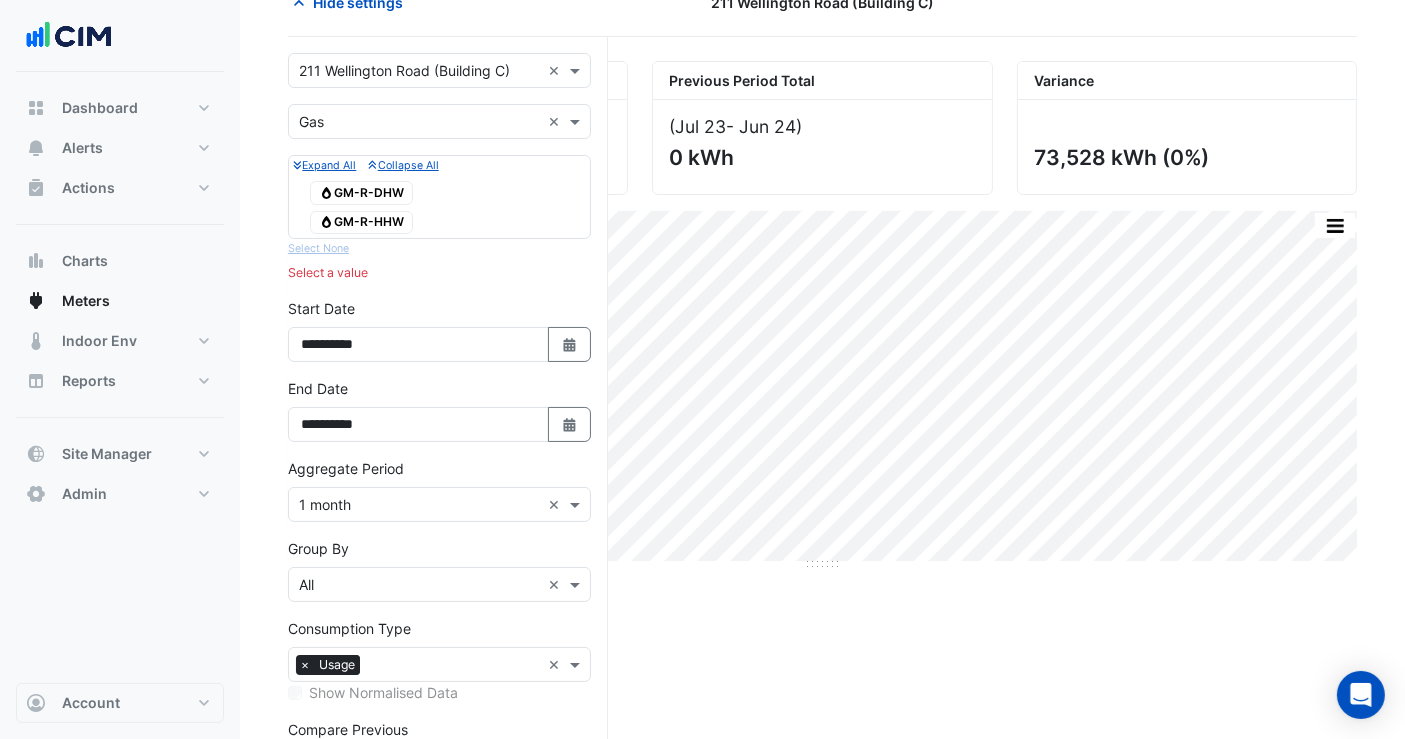click at bounding box center (419, 122) 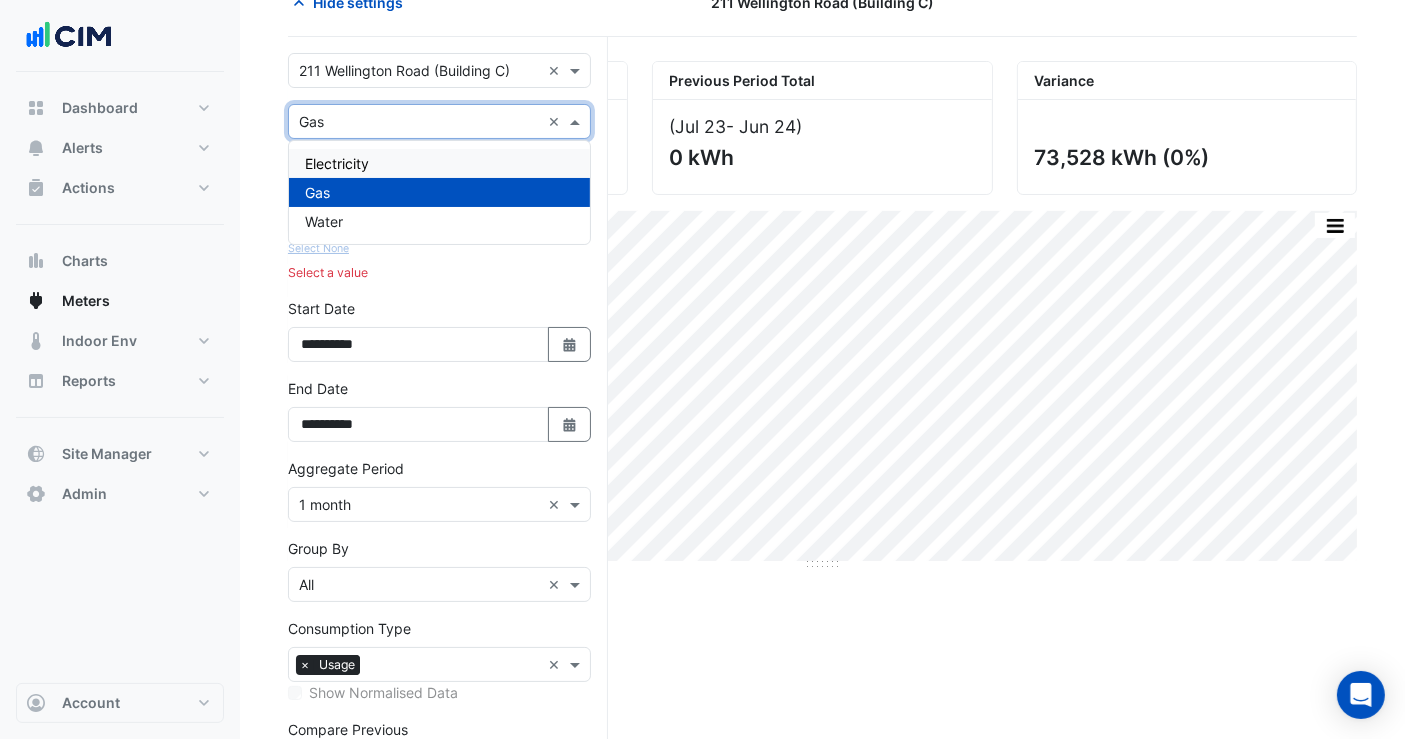 click on "Electricity" at bounding box center [439, 163] 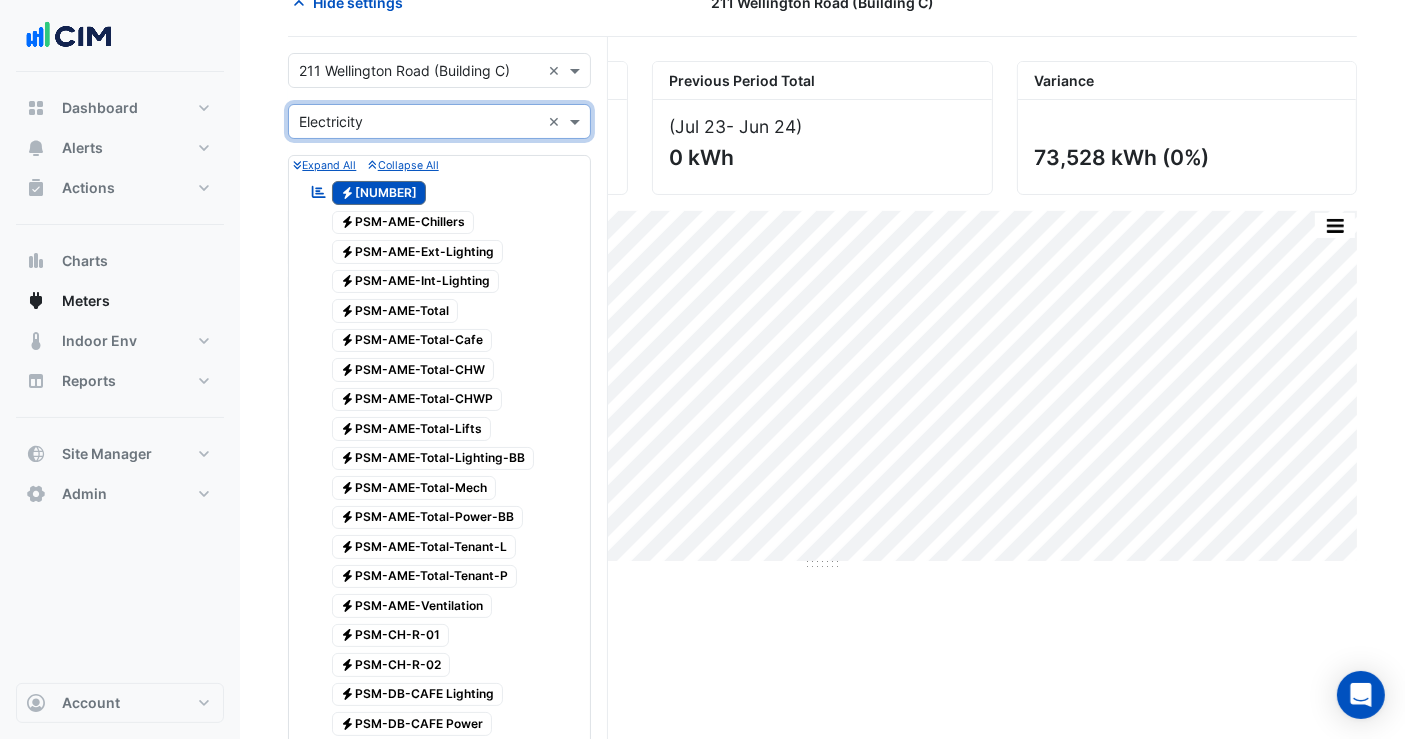 click at bounding box center (419, 122) 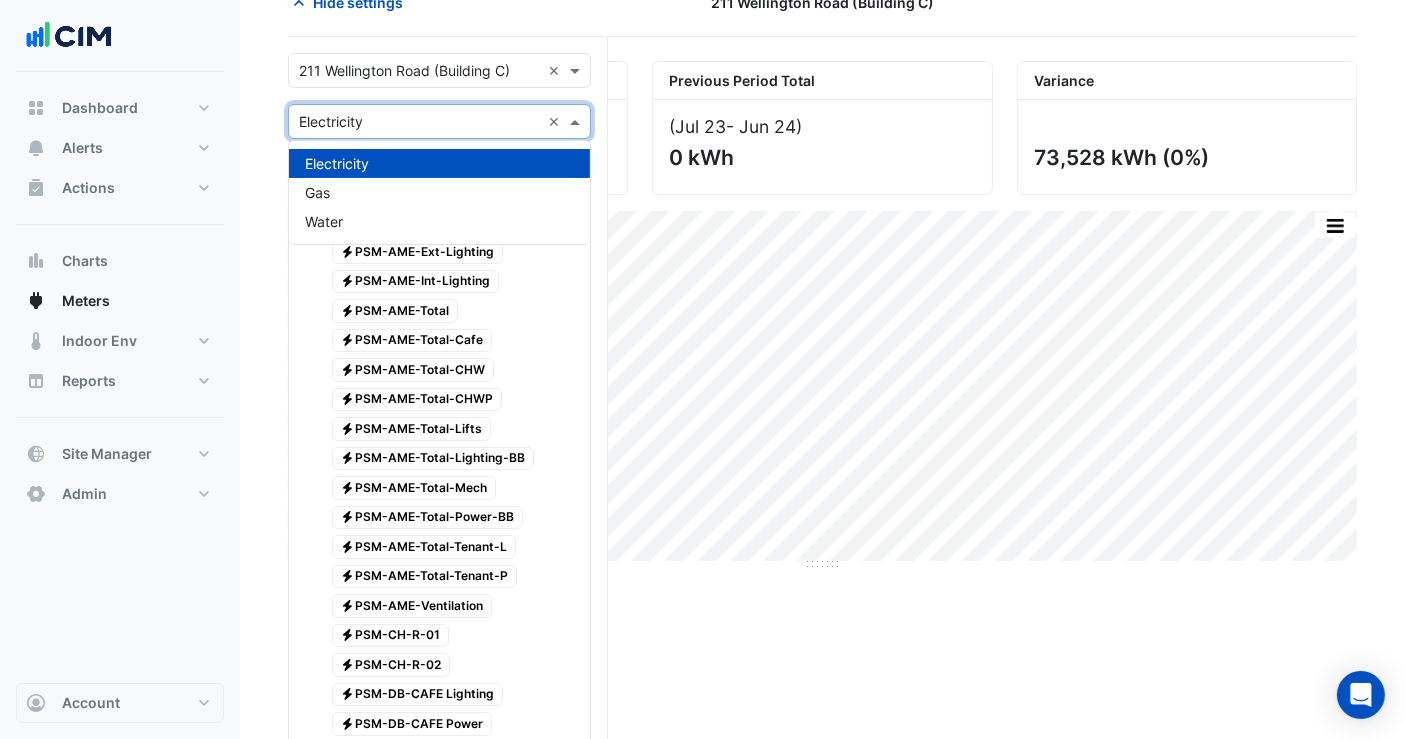 click on "Select a Site × [NUMBER] [STREET] ([BUILDING]) ×
Utility Type × Electricity ×
Expand All
Collapse All
Reportable
Electricity
[NUMBER]
Electricity
PSM-AME-Chillers
Electricity
PSM-AME-Ext-Lighting
Electricity
PSM-AME-Int-Lighting" at bounding box center [439, 1249] 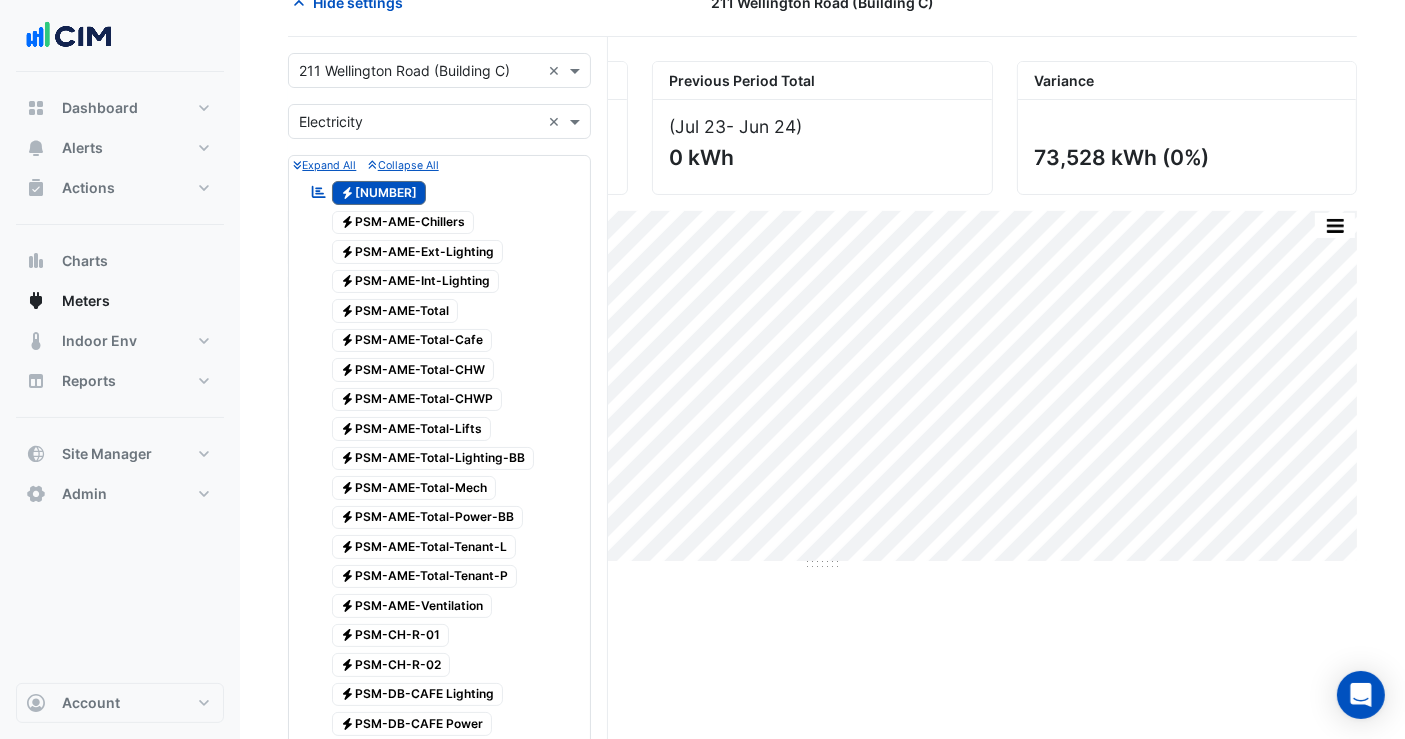 click on "Select a Site × [NUMBER] [STREET] ([BUILDING]) ×
Utility Type × Electricity ×
Expand All
Collapse All
Reportable
Electricity
[NUMBER]
Electricity
PSM-AME-Chillers
Electricity
PSM-AME-Ext-Lighting
Electricity
PSM-AME-Int-Lighting" at bounding box center [439, 1249] 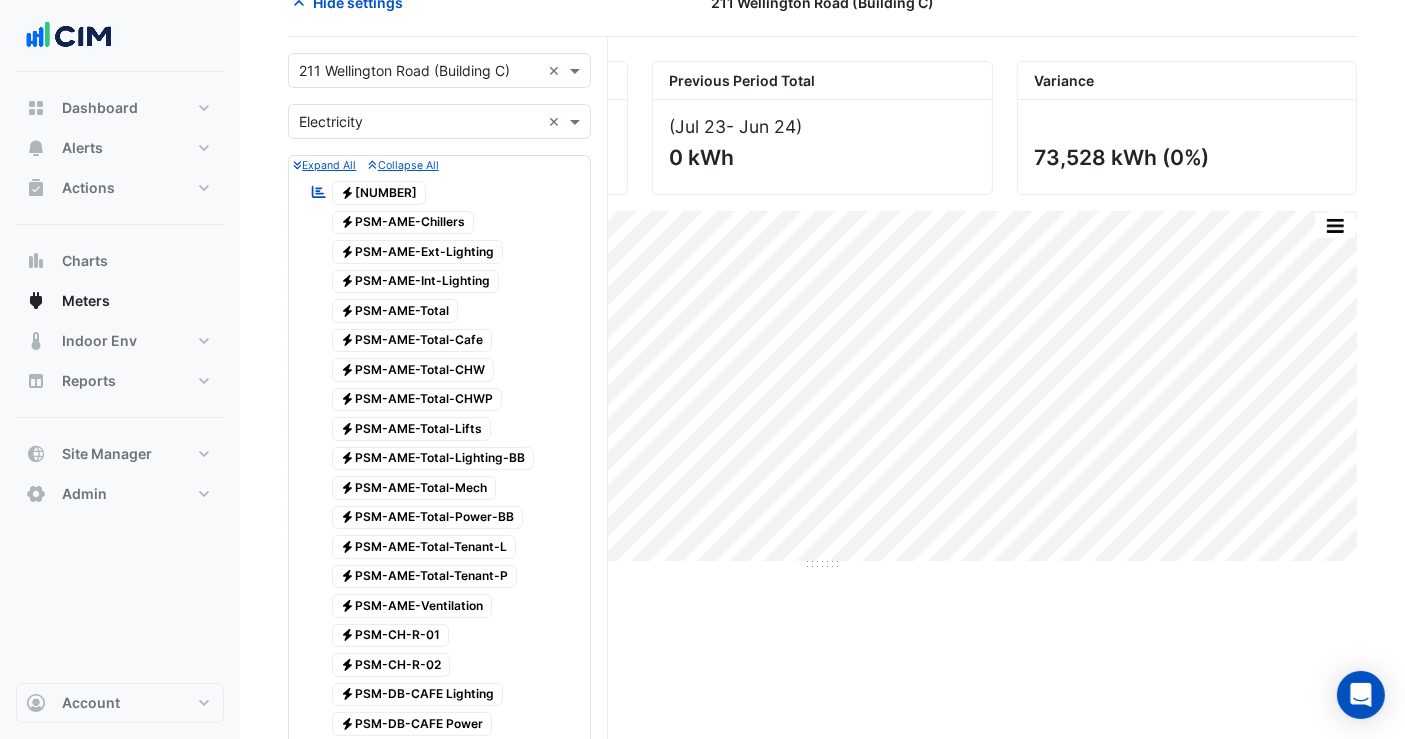 click on "Electricity
[NUMBER]" 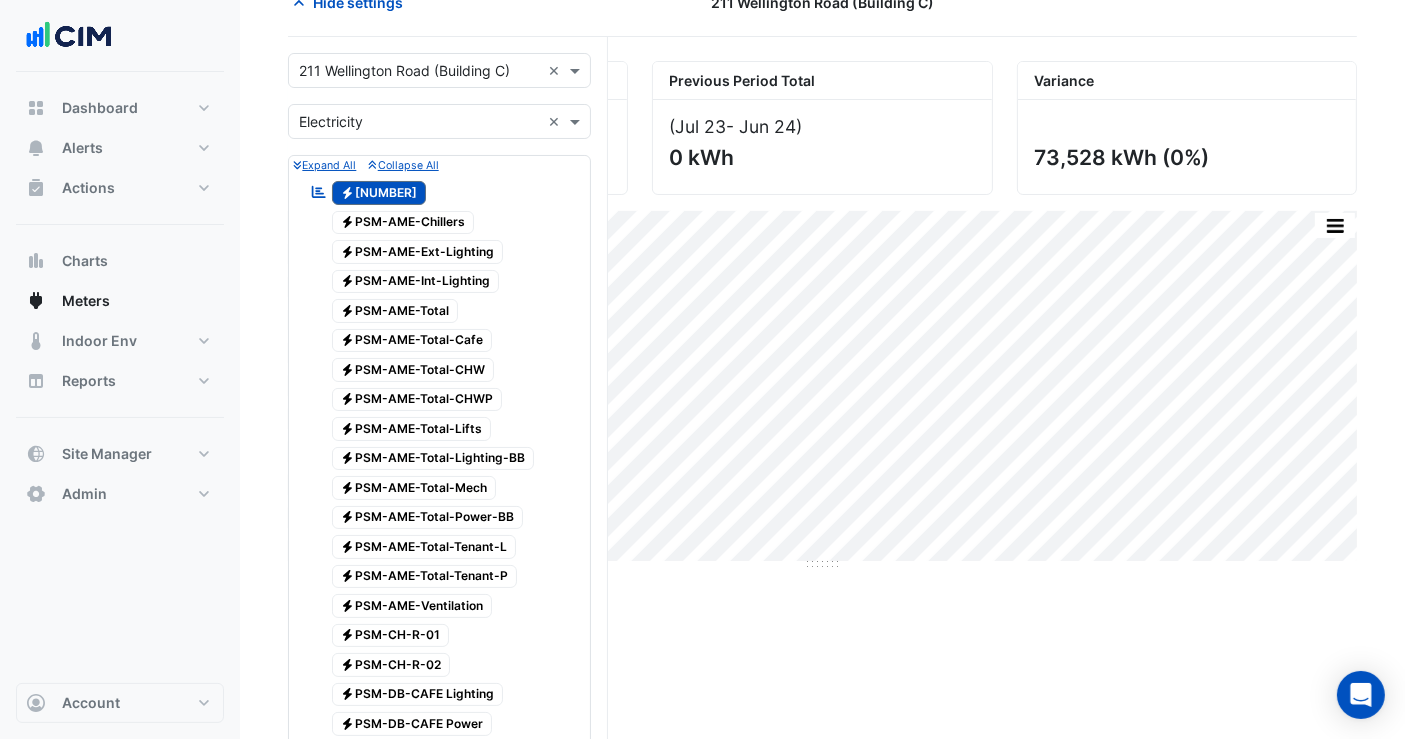 click on "Select a Site × [NUMBER] [STREET] ([BUILDING]) ×
Utility Type × Electricity ×
Expand All
Collapse All
Reportable
Electricity
[NUMBER]
Electricity
PSM-AME-Chillers
Electricity
PSM-AME-Ext-Lighting
Electricity
PSM-AME-Int-Lighting" at bounding box center (439, 1249) 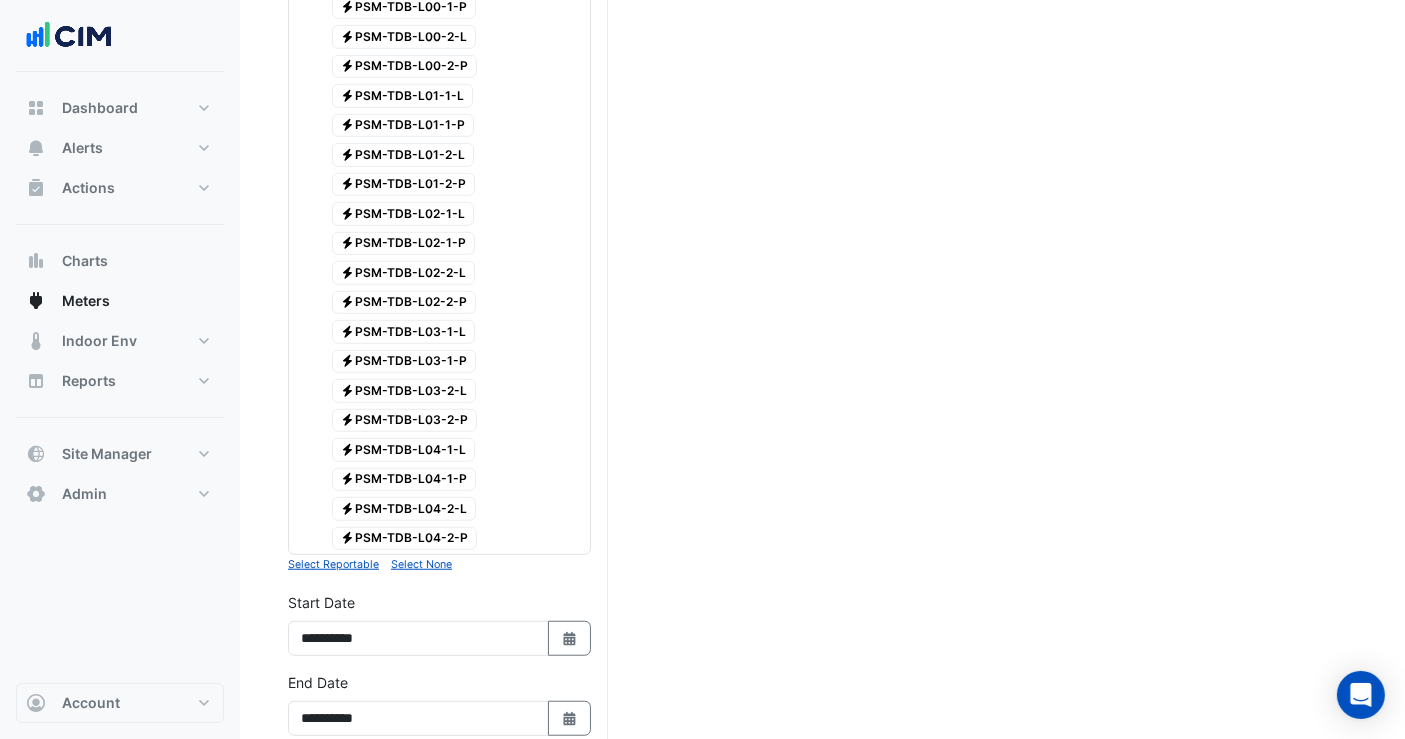 scroll, scrollTop: 1666, scrollLeft: 0, axis: vertical 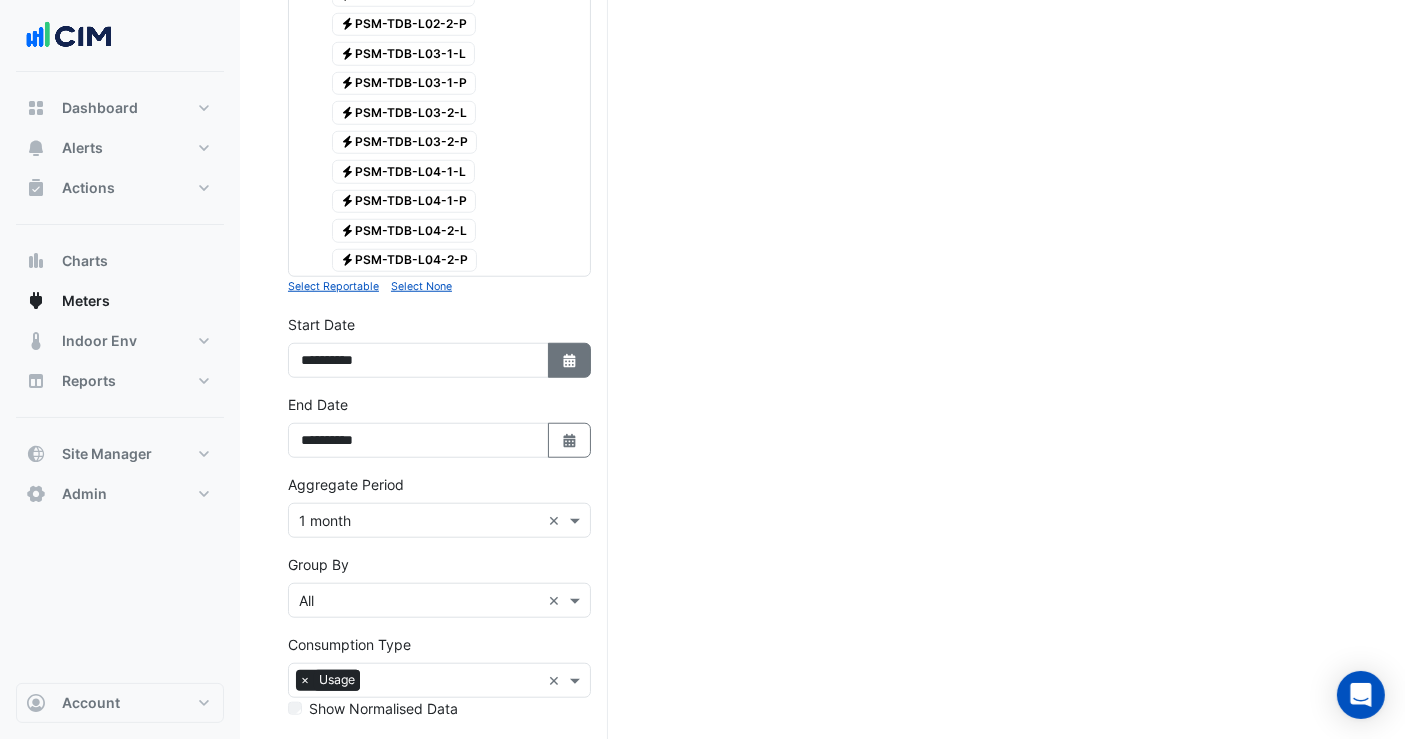click on "Select Date" at bounding box center [570, 360] 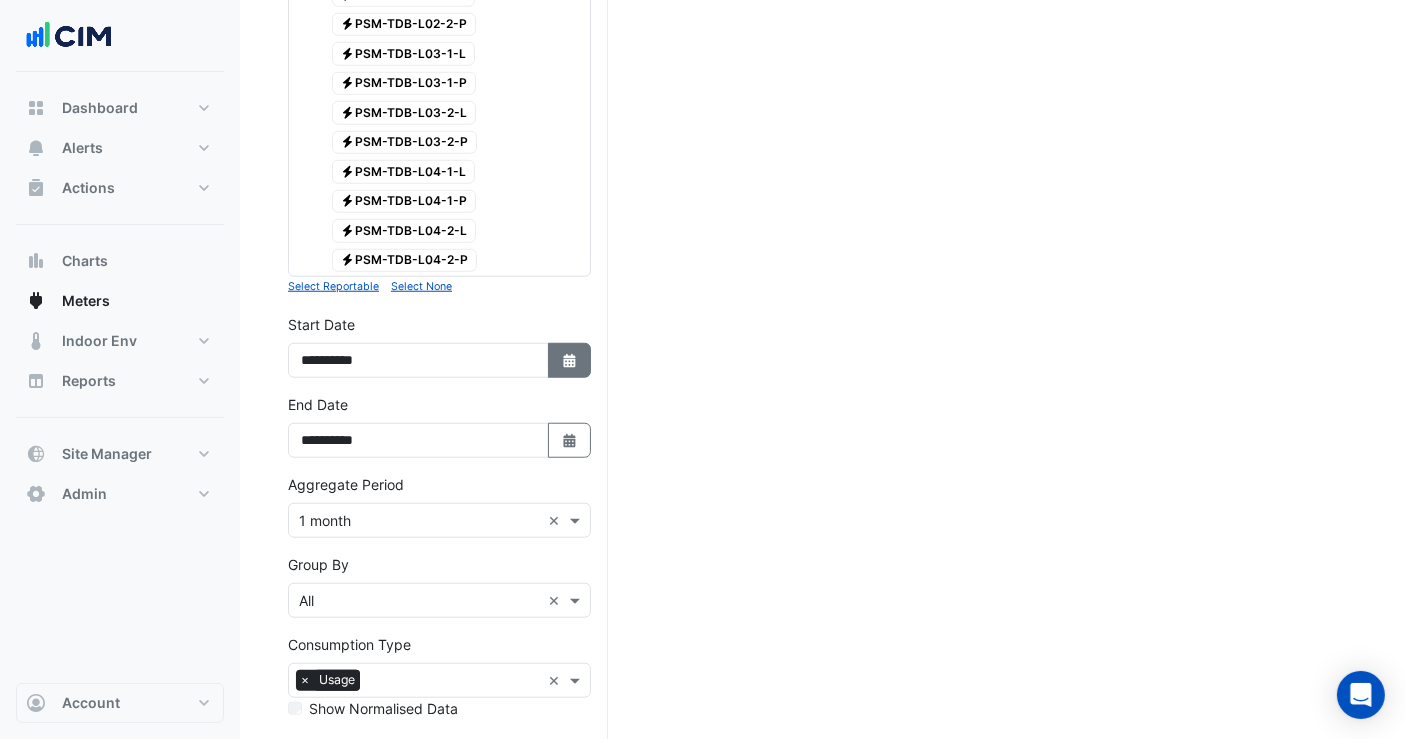 select on "*" 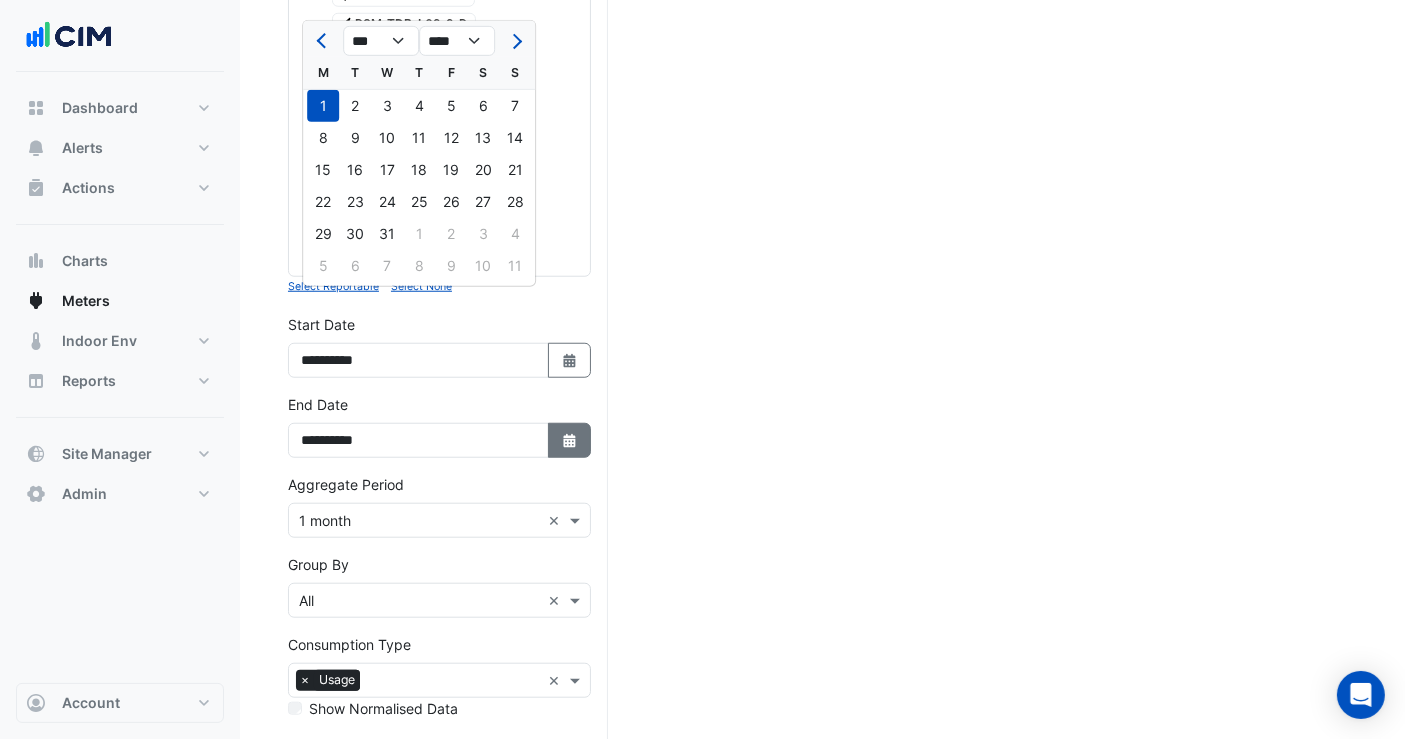 click on "Select Date" at bounding box center (570, 440) 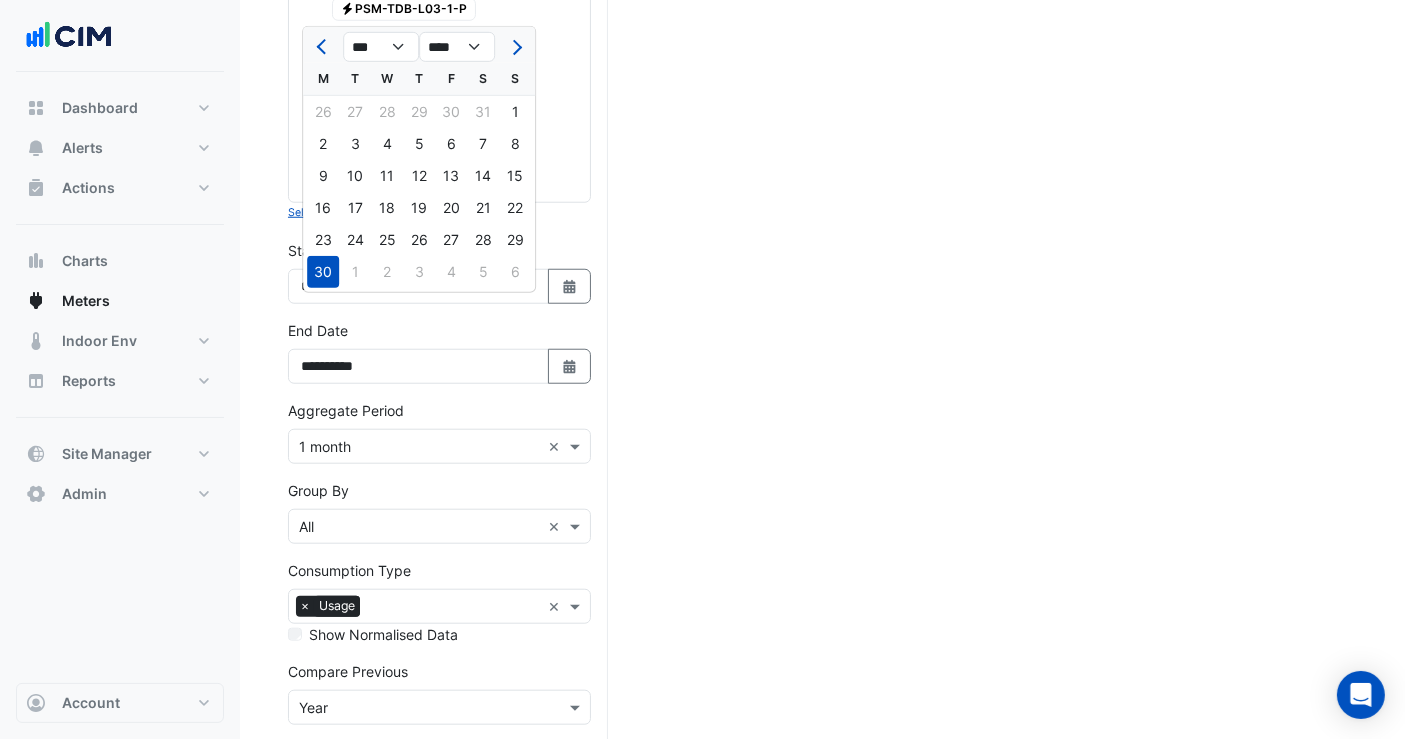 scroll, scrollTop: 1775, scrollLeft: 0, axis: vertical 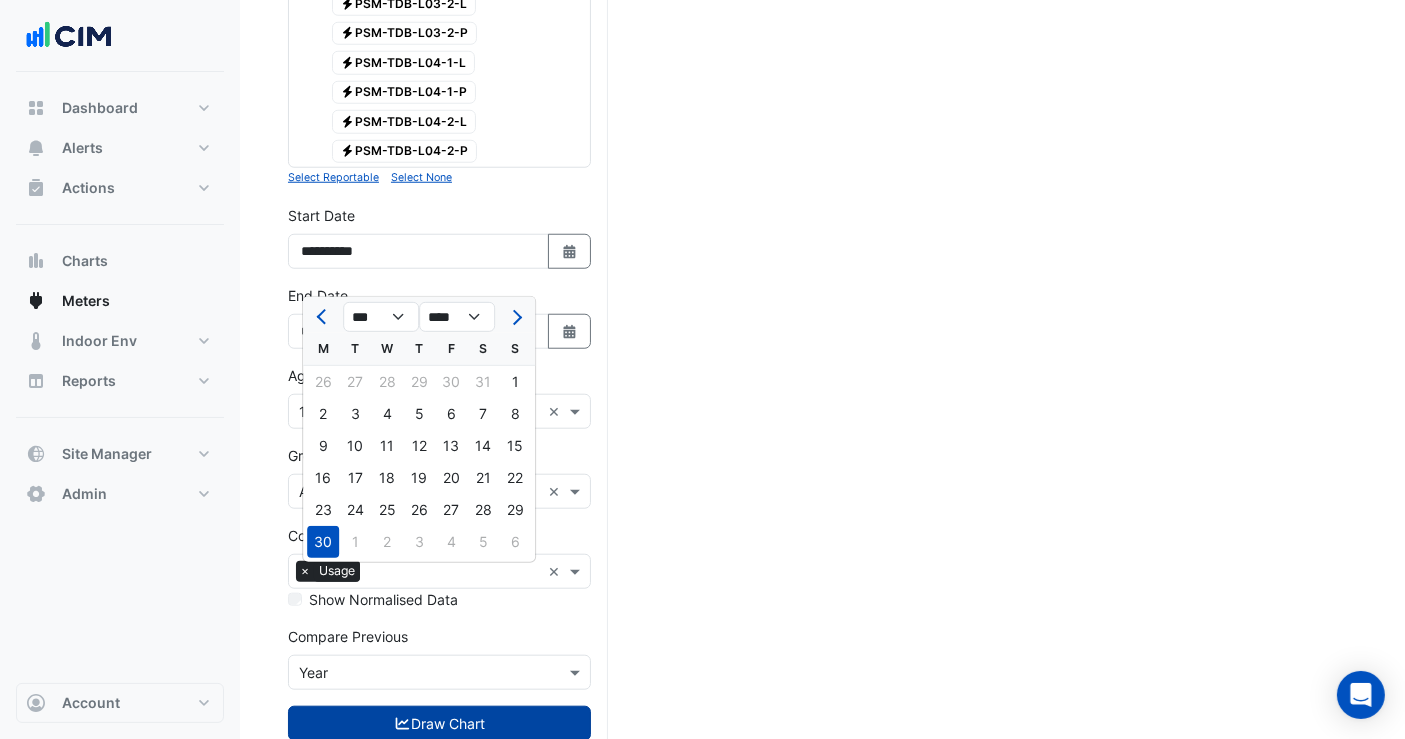 click on "Draw Chart" at bounding box center (439, 723) 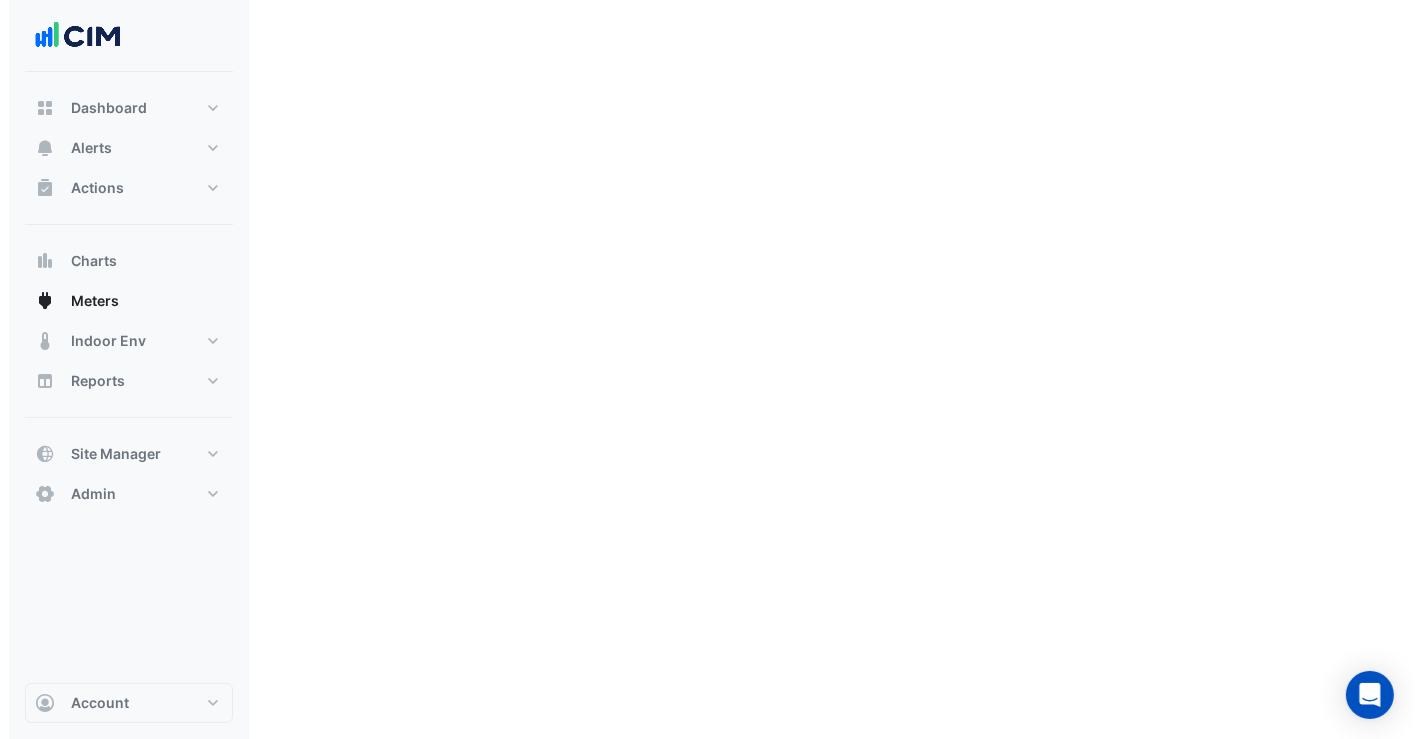 scroll, scrollTop: 0, scrollLeft: 0, axis: both 